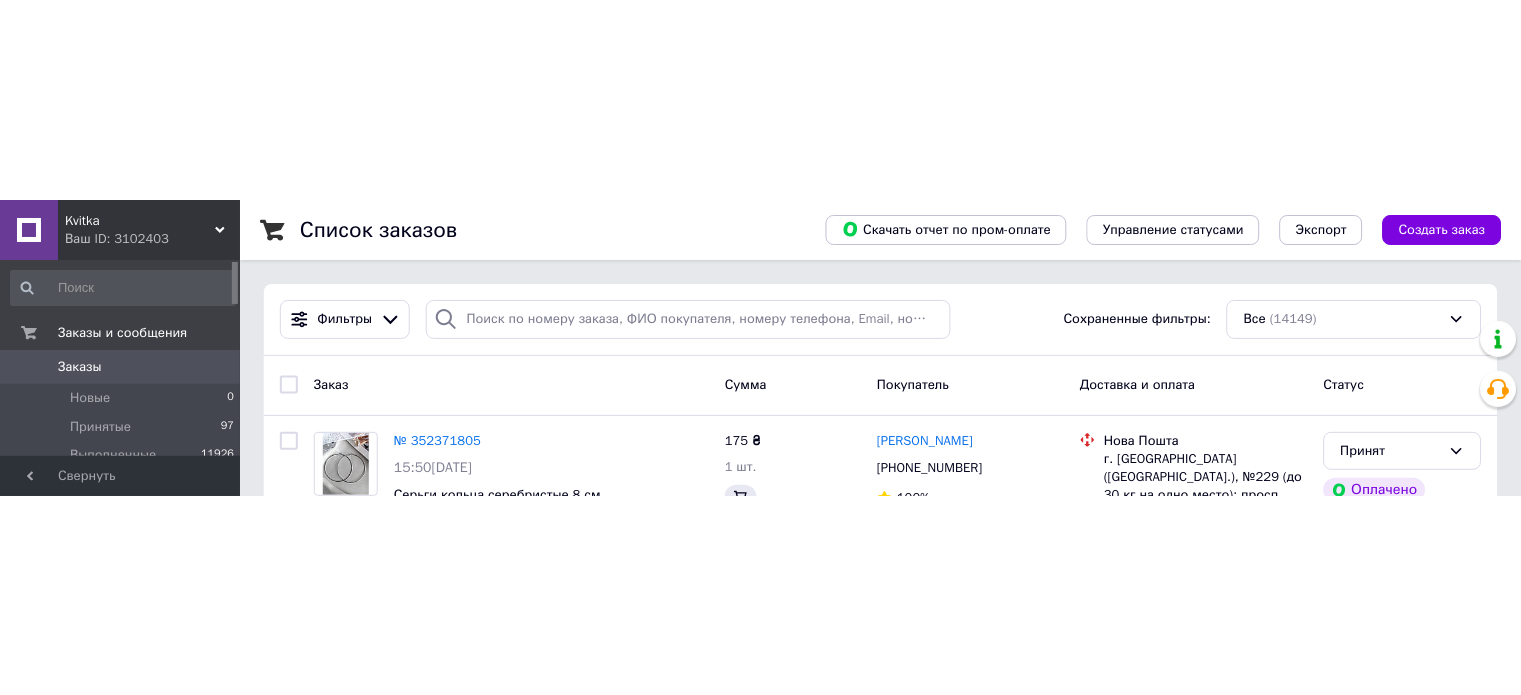 scroll, scrollTop: 0, scrollLeft: 0, axis: both 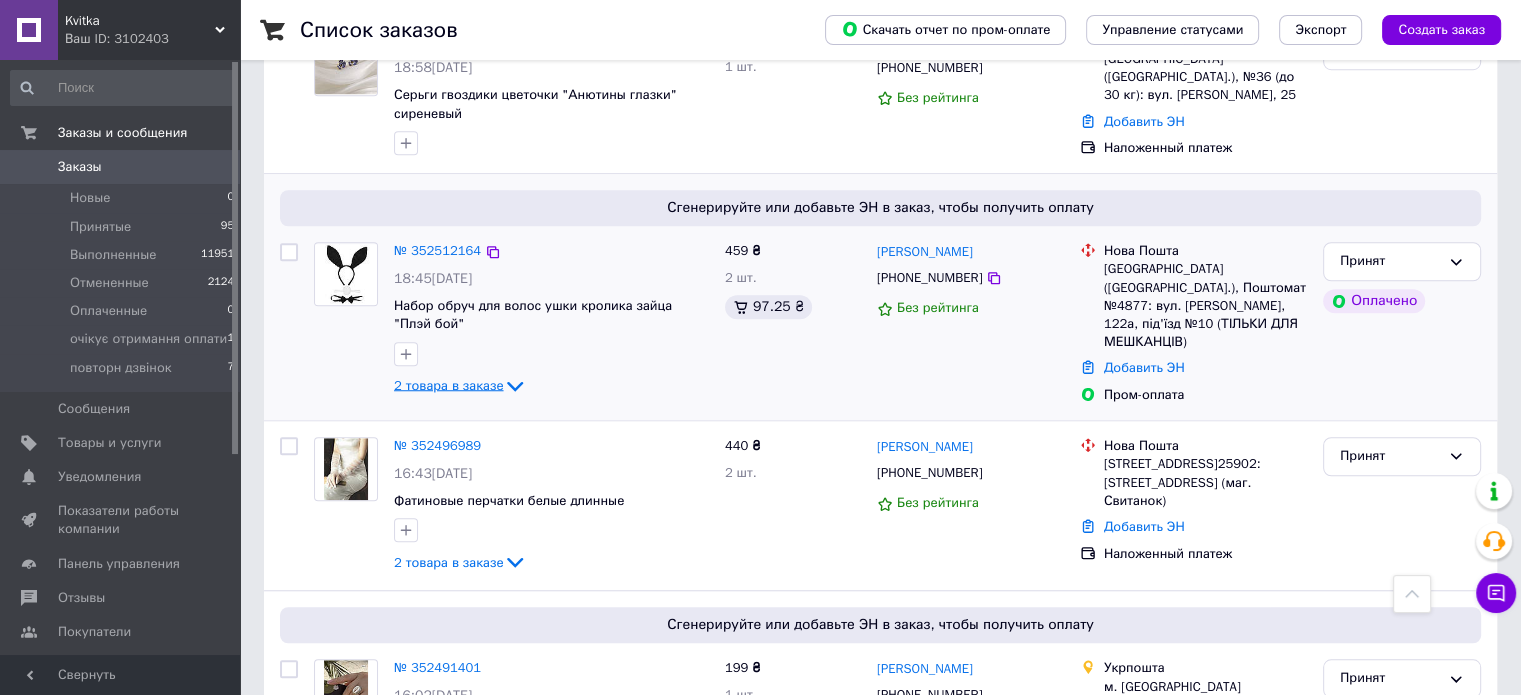 click 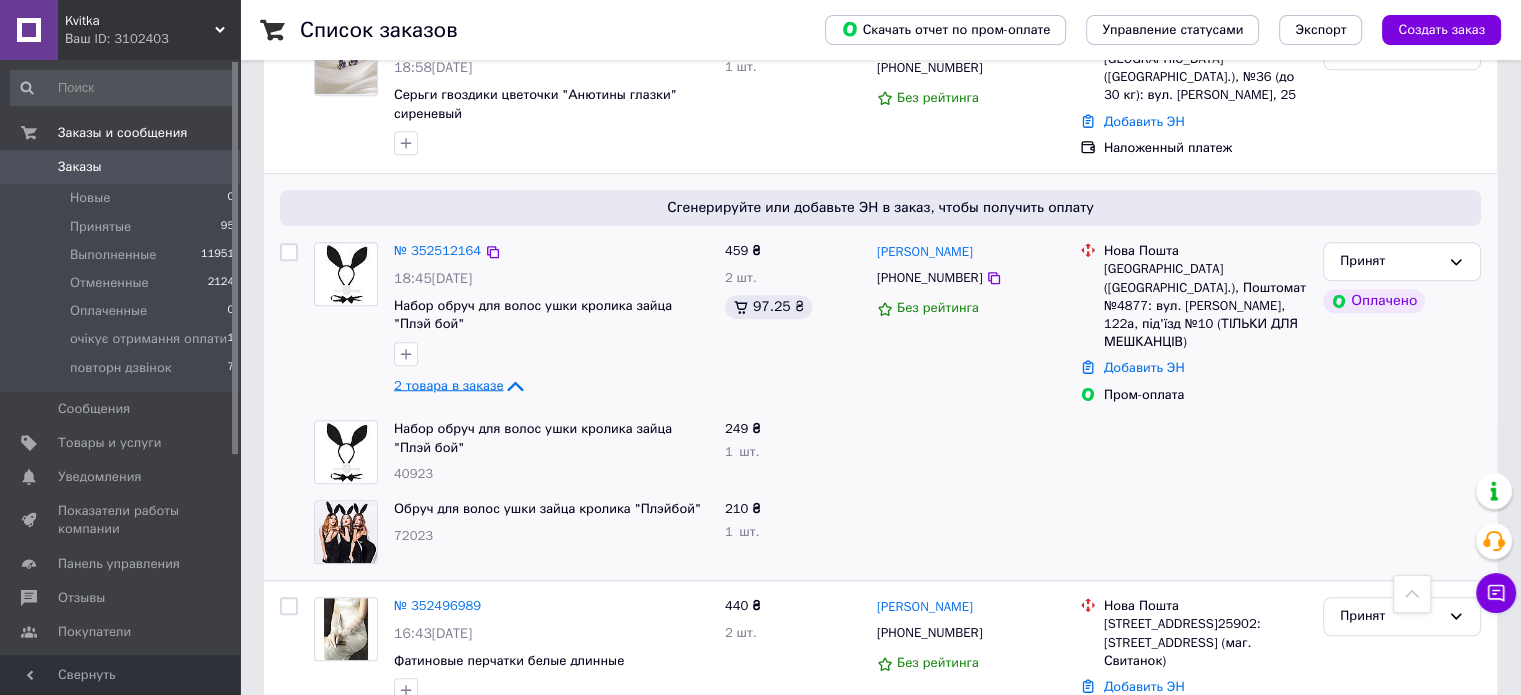 click 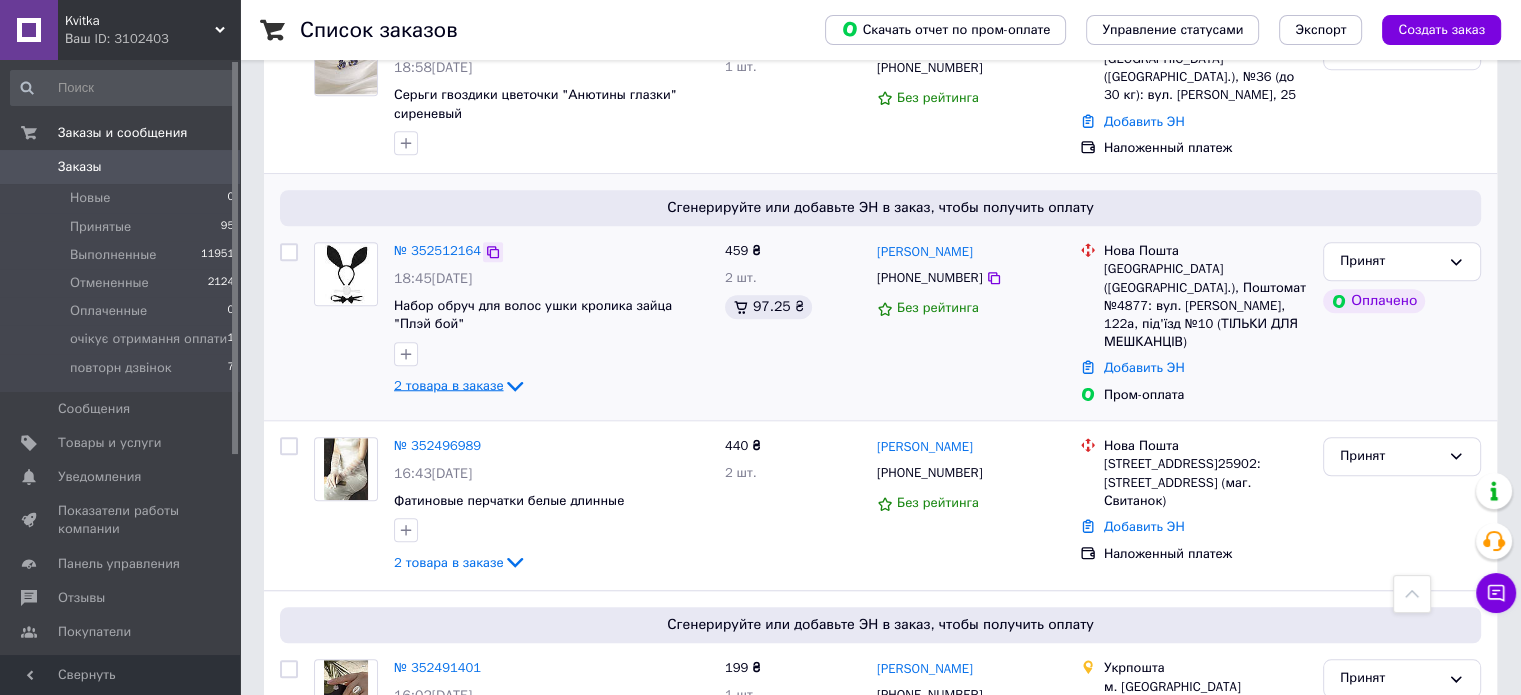 click 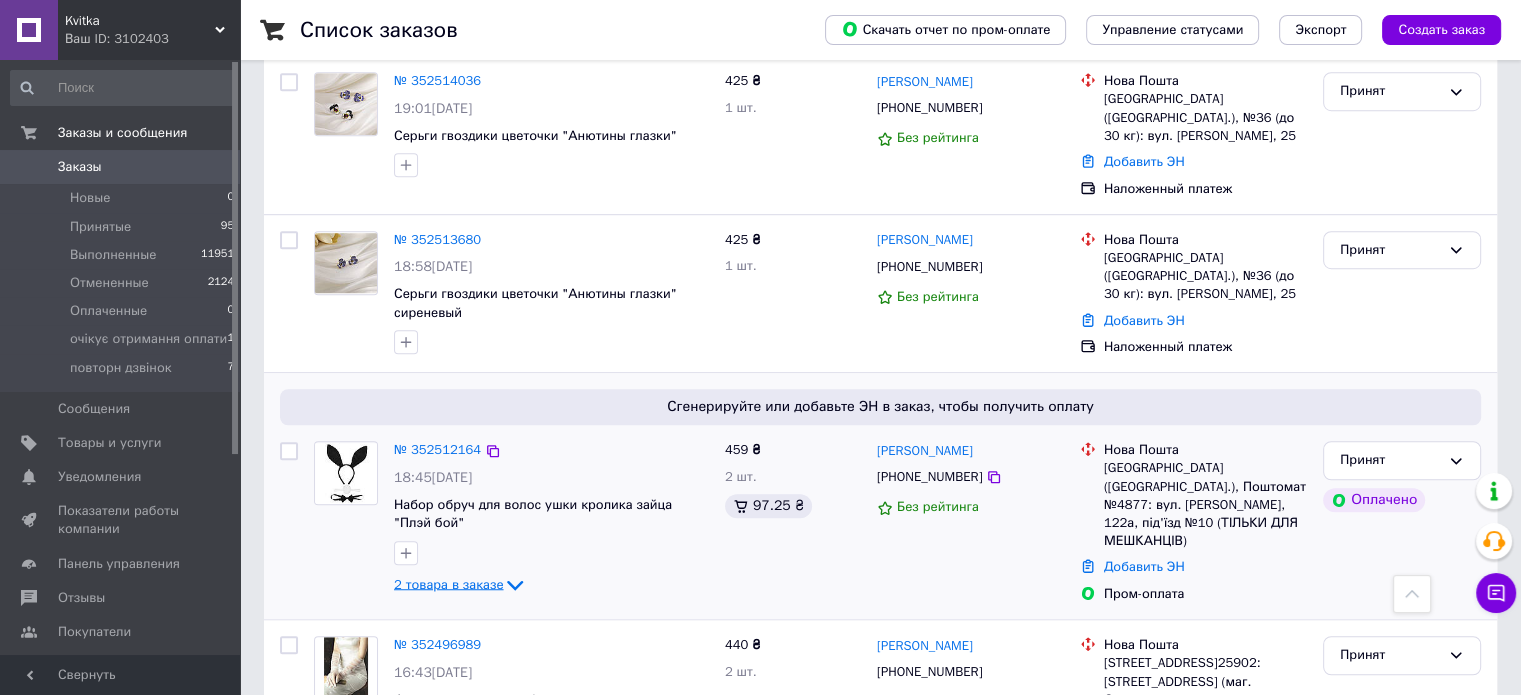 scroll, scrollTop: 1200, scrollLeft: 0, axis: vertical 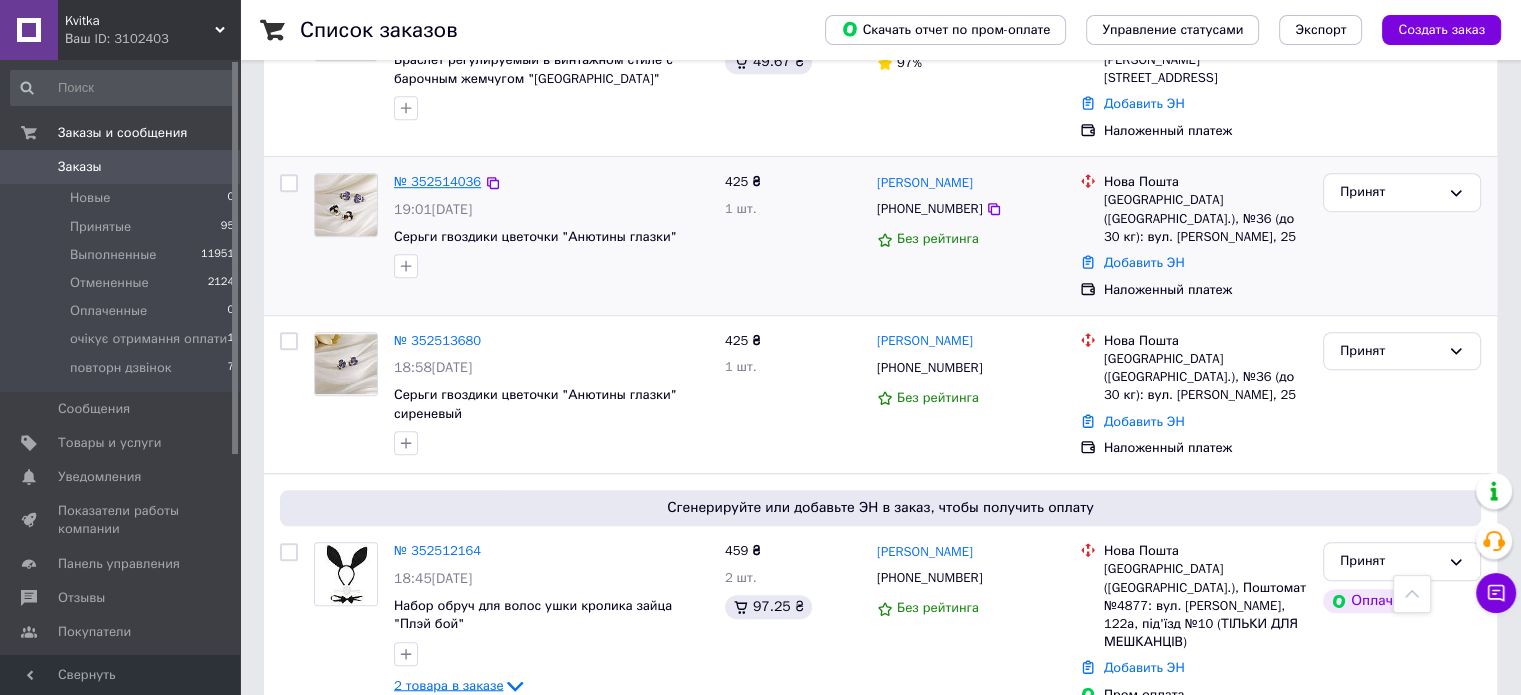 click on "№ 352514036" at bounding box center (437, 181) 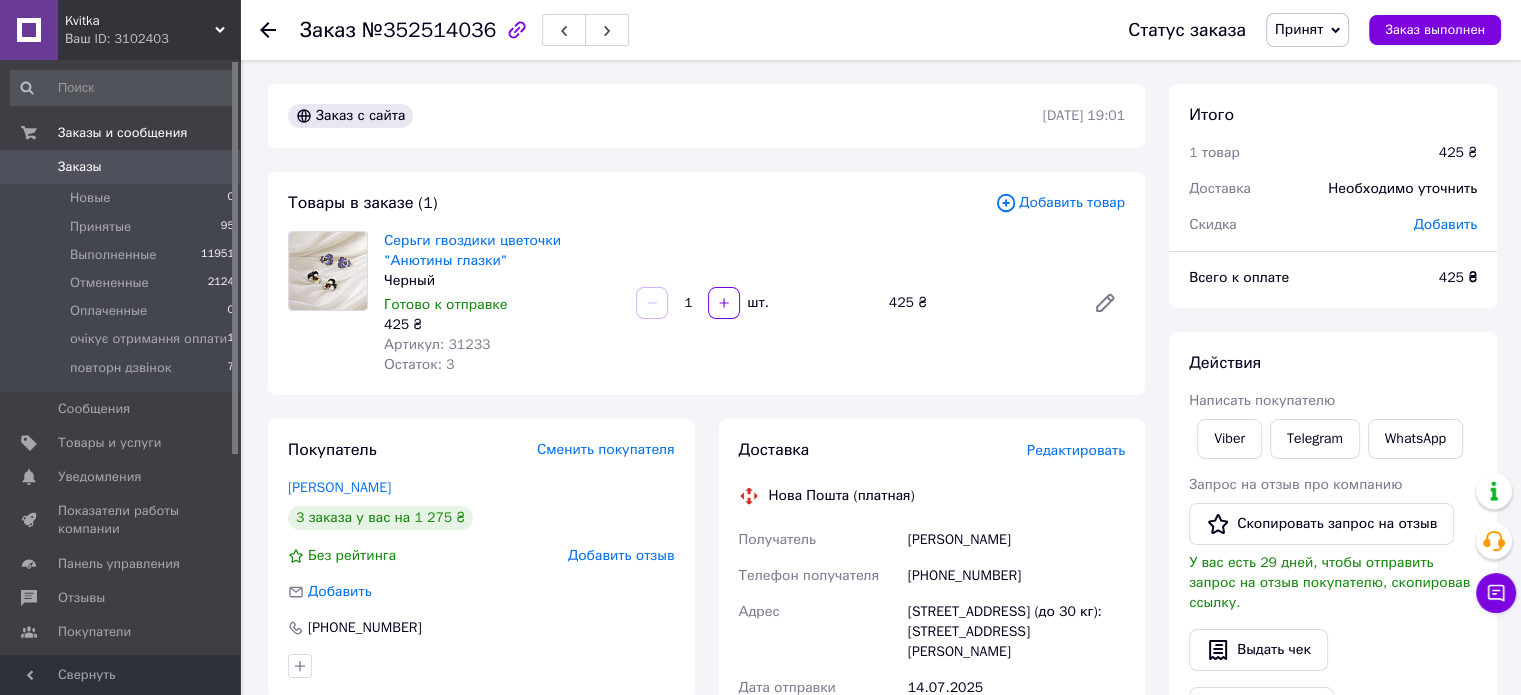 click 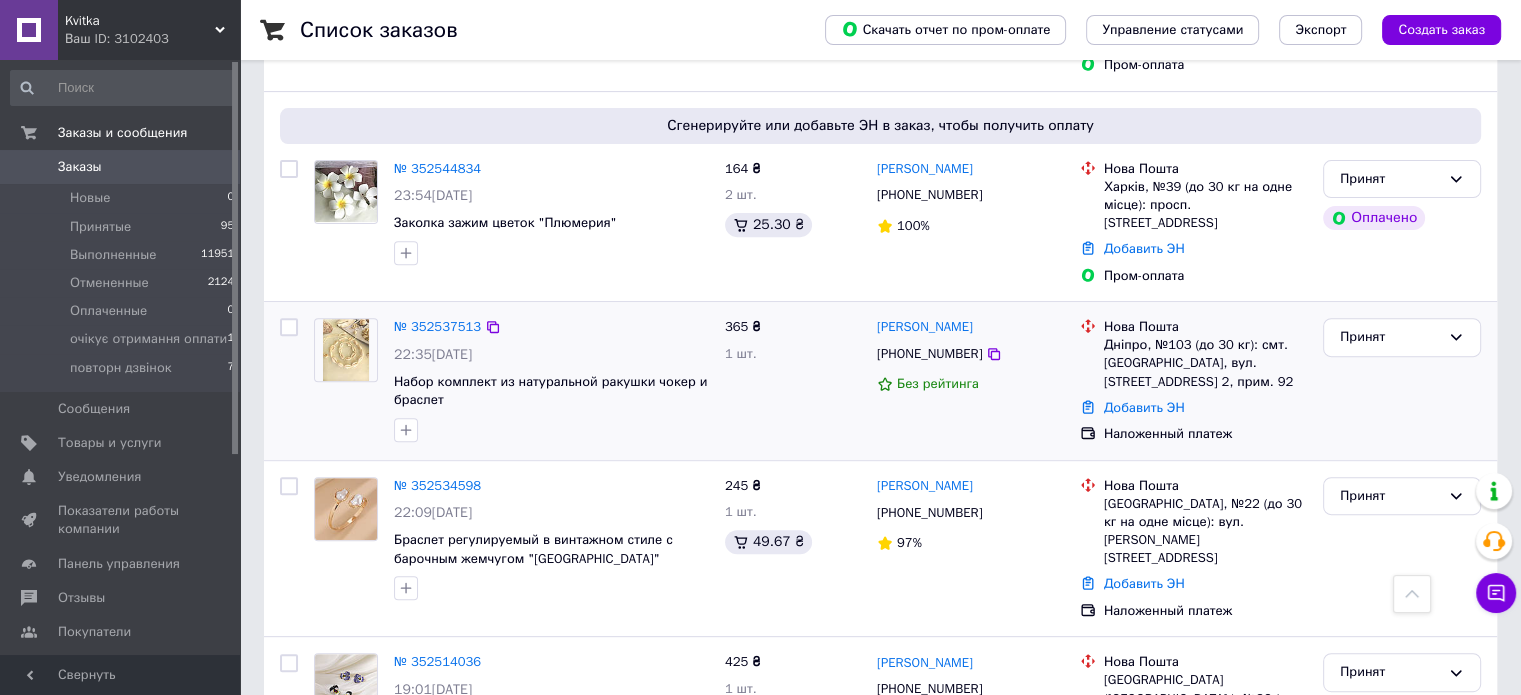 scroll, scrollTop: 600, scrollLeft: 0, axis: vertical 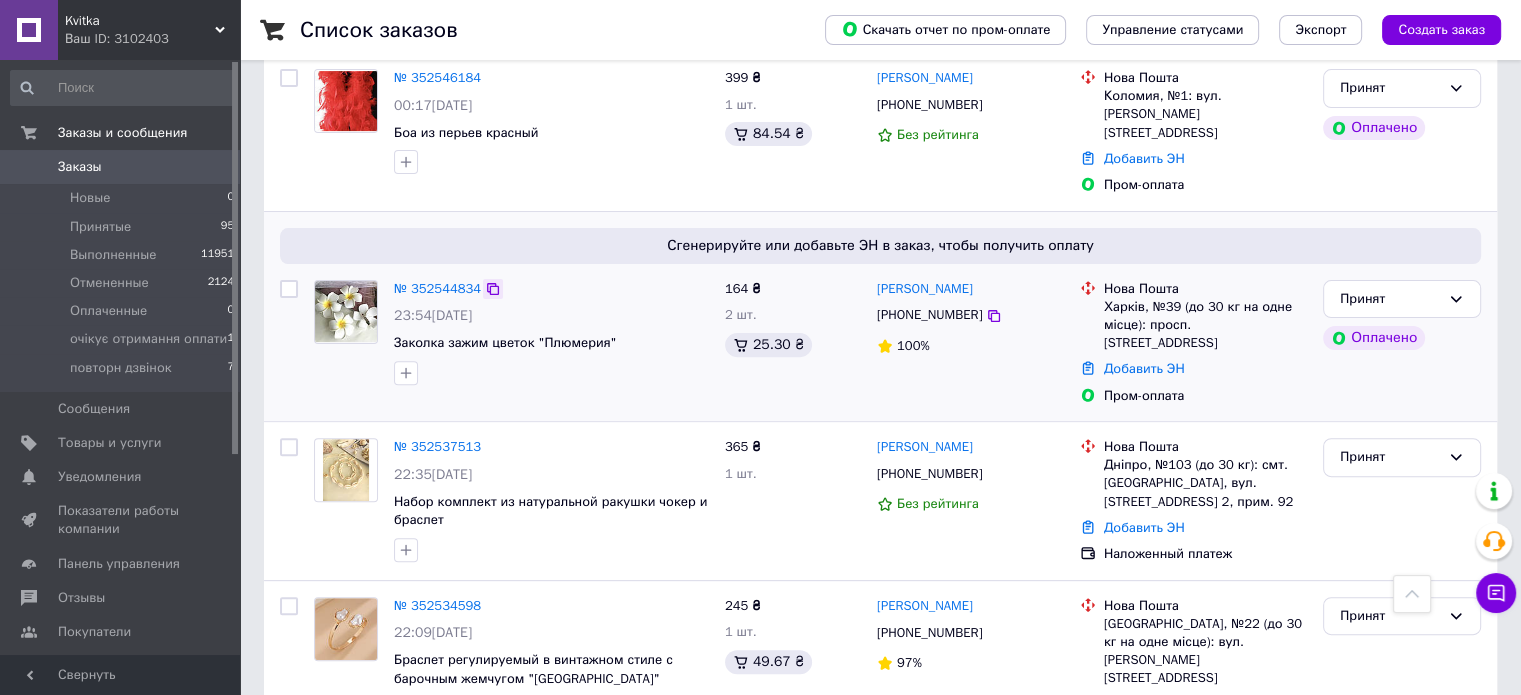 click 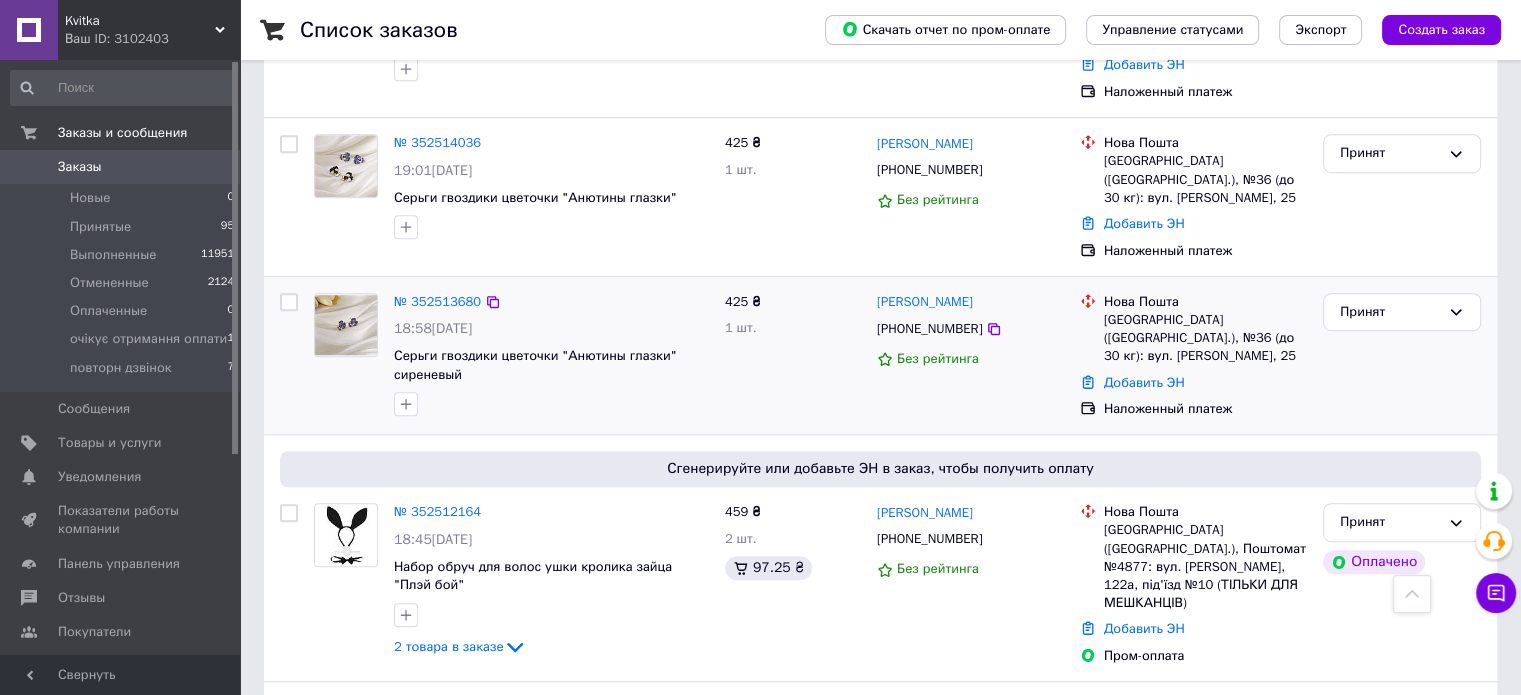 scroll, scrollTop: 1400, scrollLeft: 0, axis: vertical 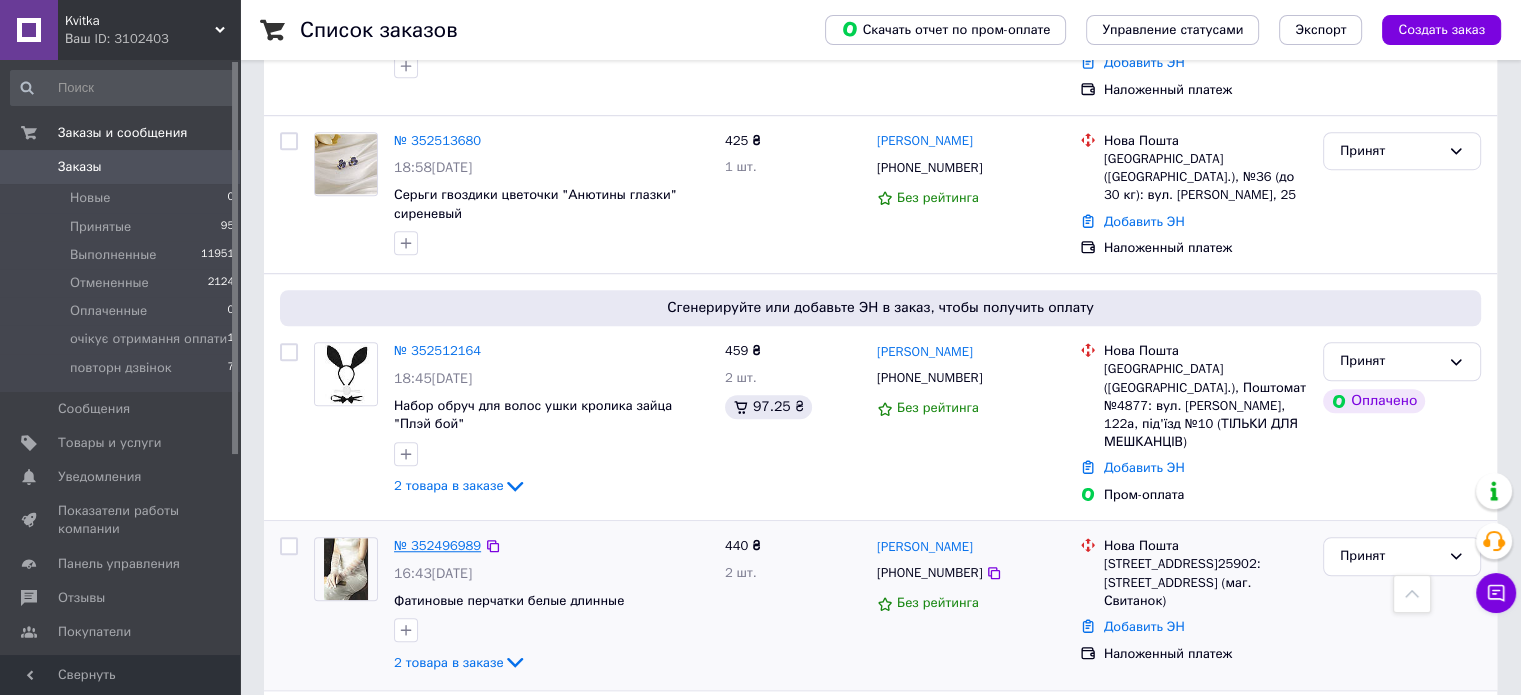 click on "№ 352496989" at bounding box center [437, 545] 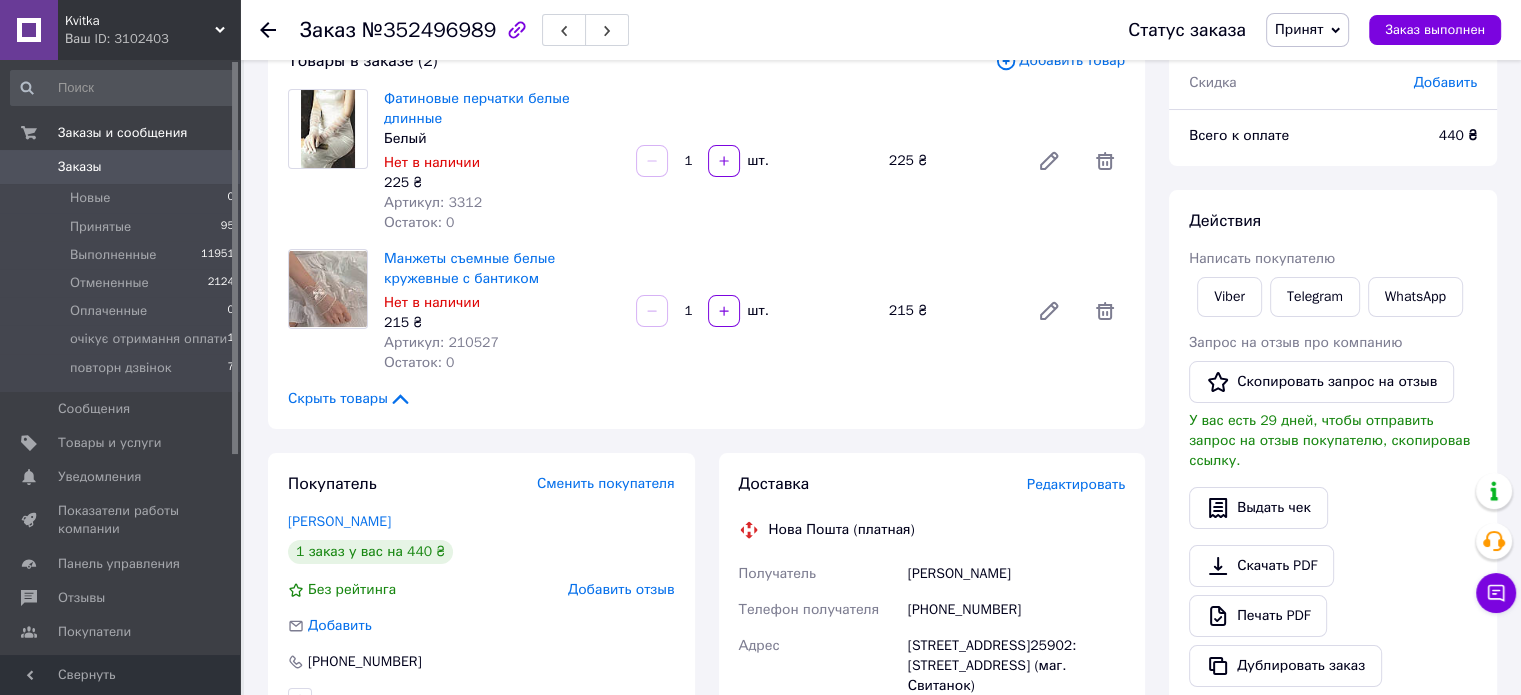 scroll, scrollTop: 0, scrollLeft: 0, axis: both 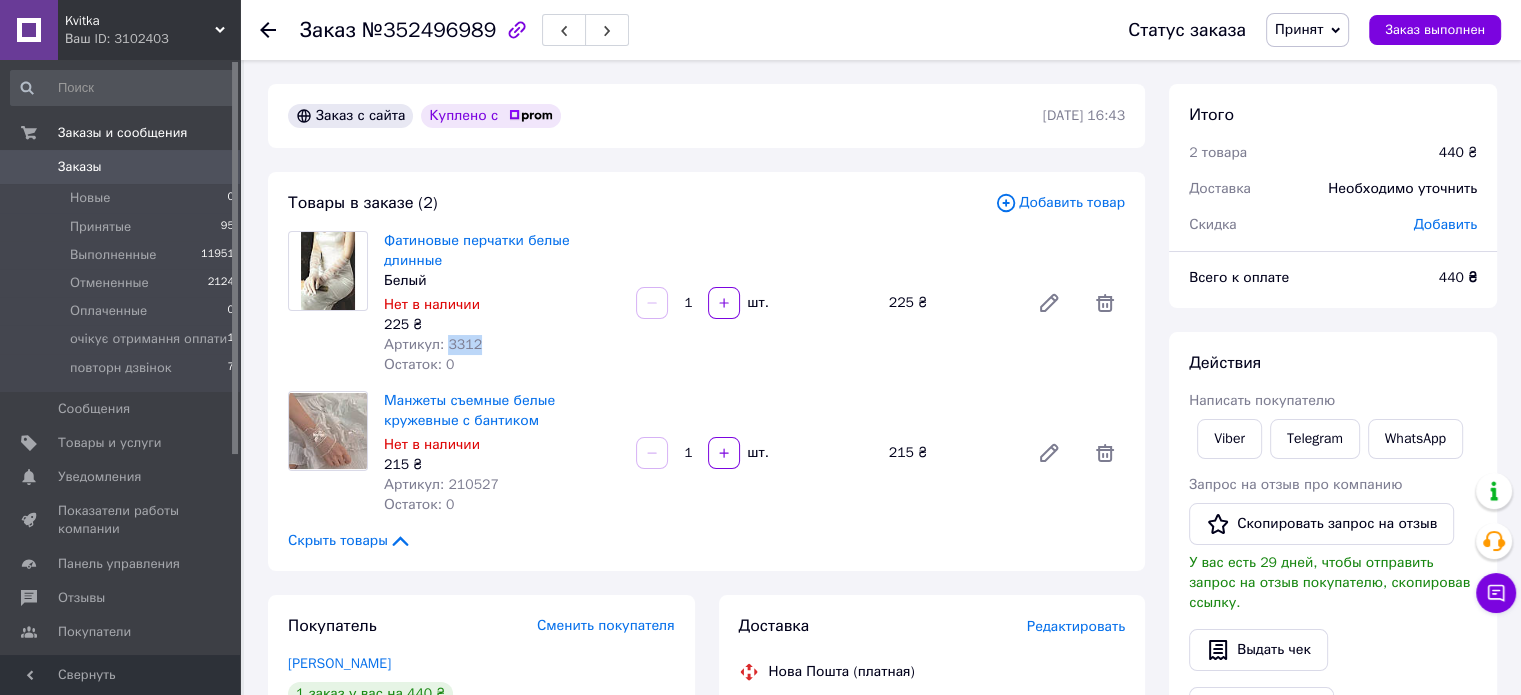 drag, startPoint x: 486, startPoint y: 340, endPoint x: 452, endPoint y: 347, distance: 34.713108 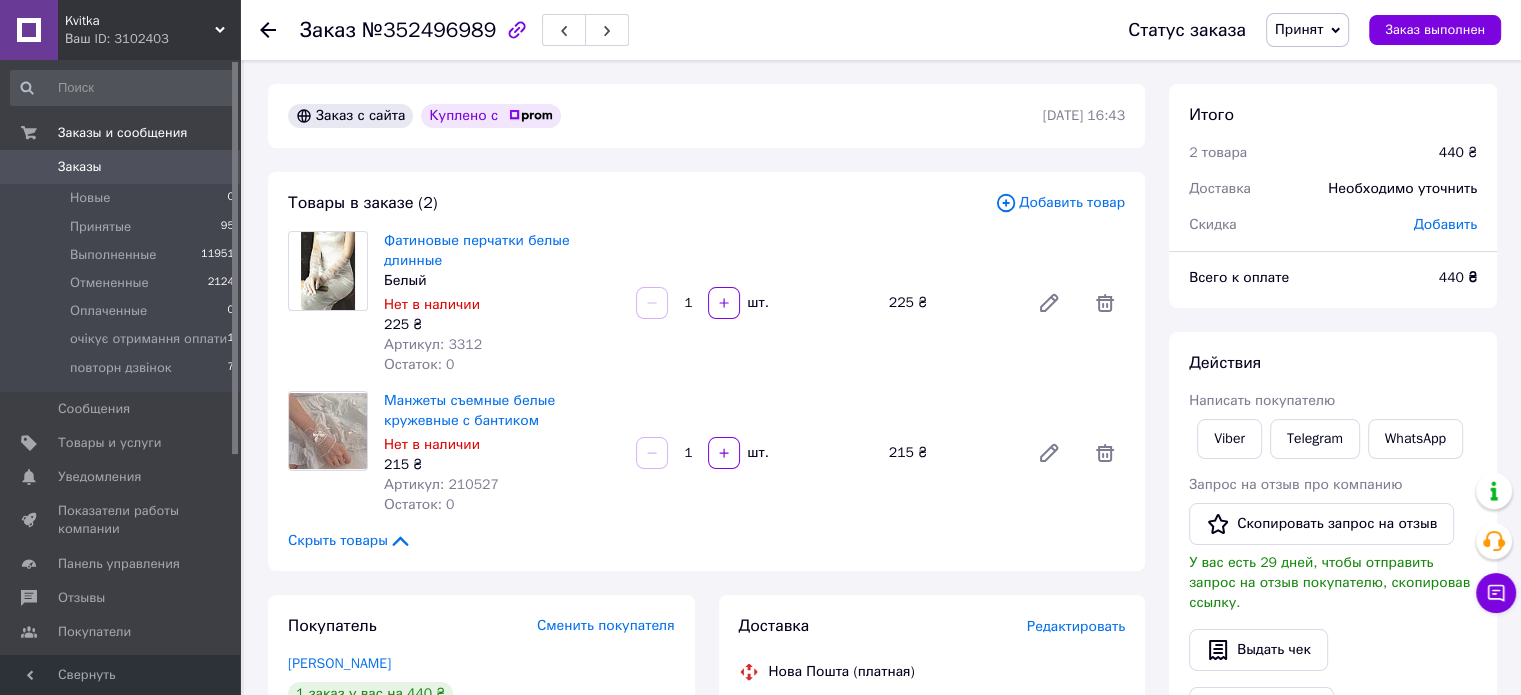 click 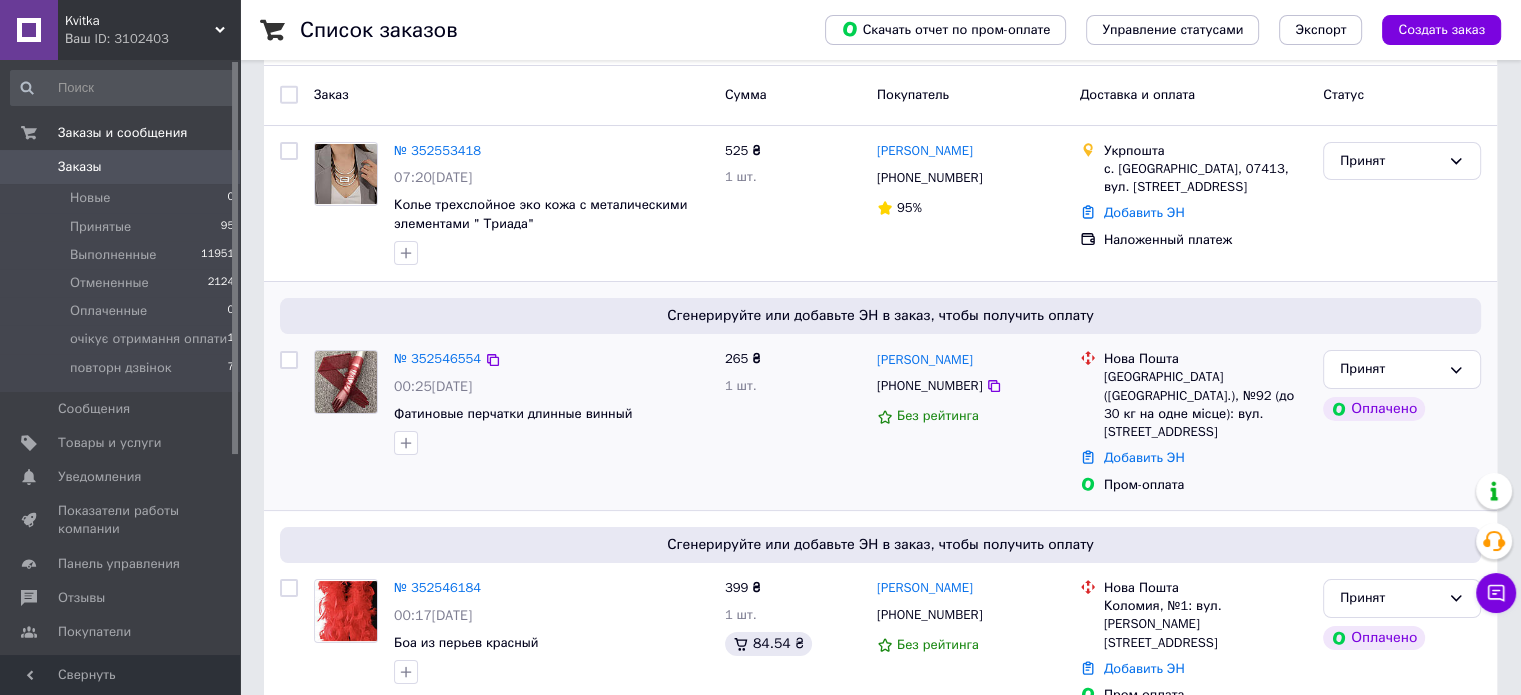scroll, scrollTop: 100, scrollLeft: 0, axis: vertical 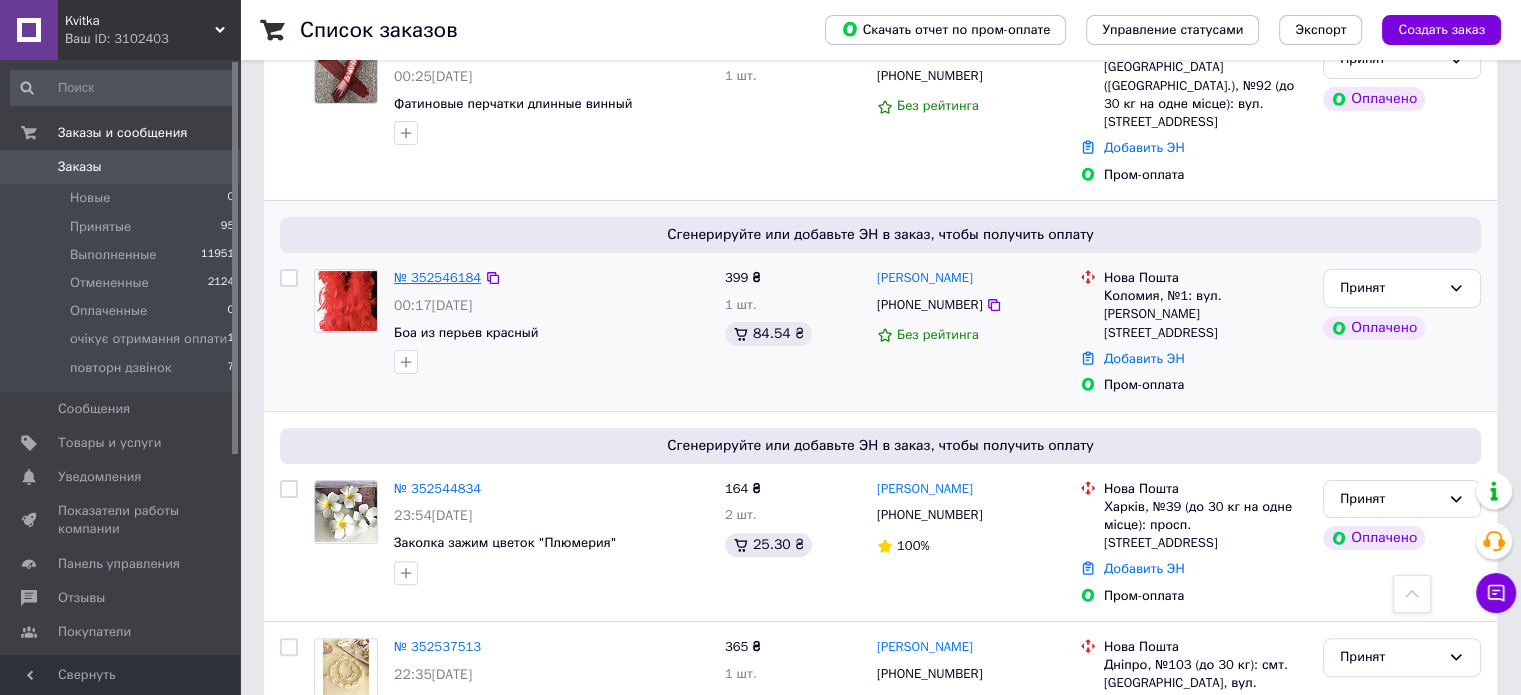 click on "№ 352546184" at bounding box center [437, 277] 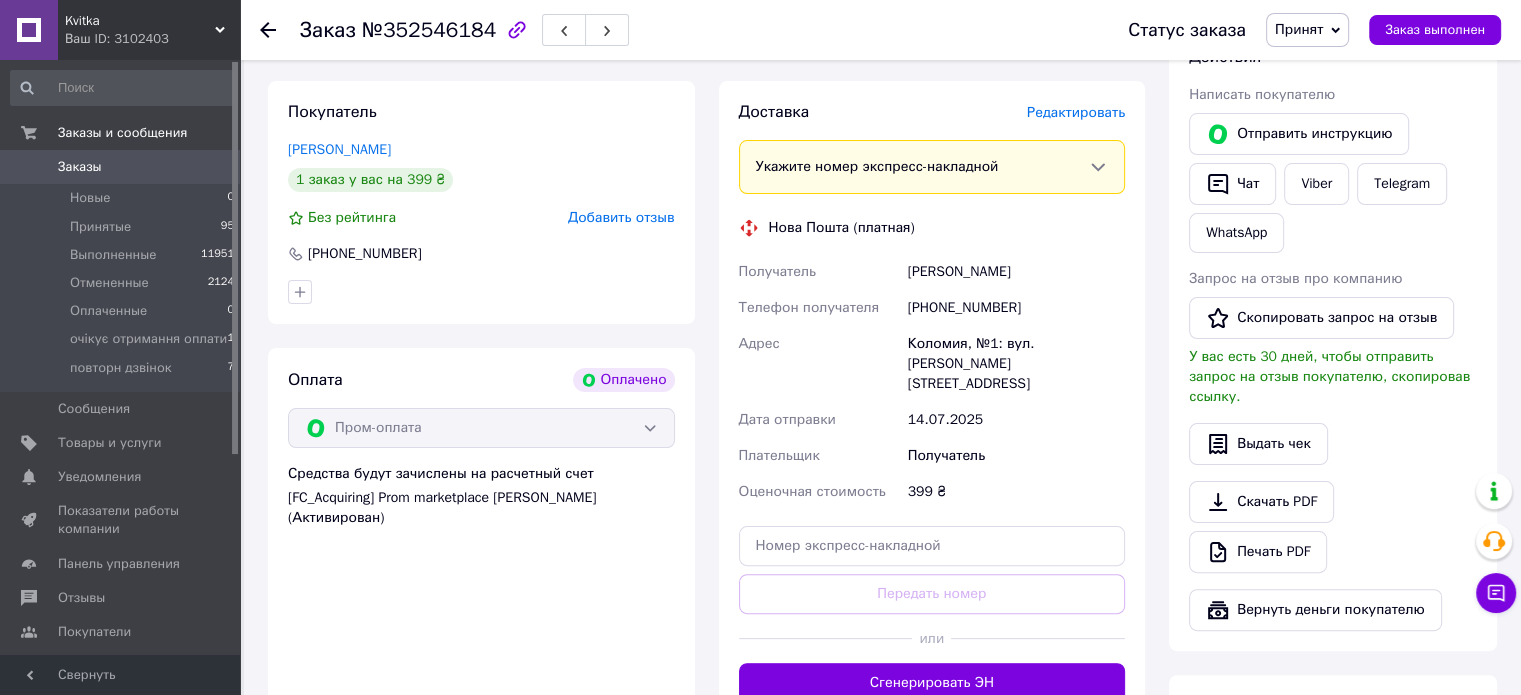 scroll, scrollTop: 0, scrollLeft: 0, axis: both 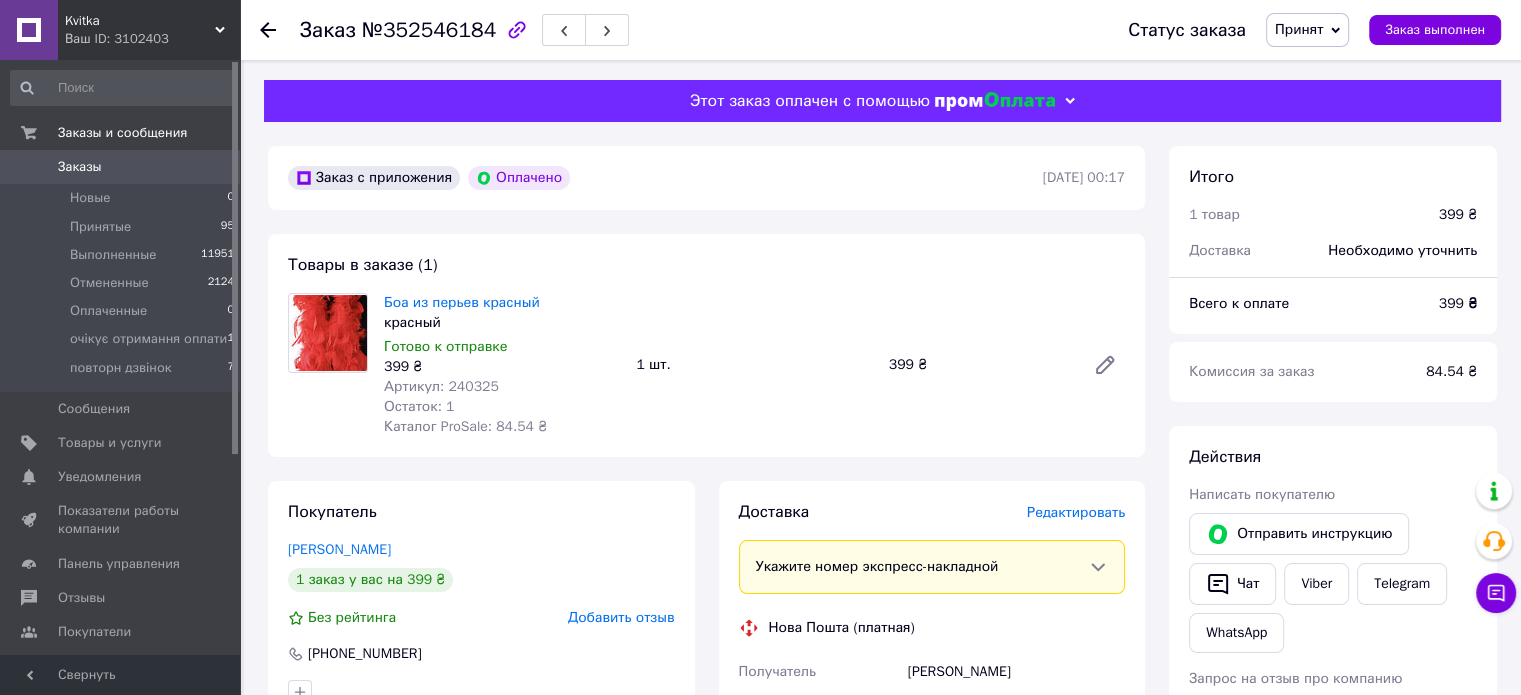 click 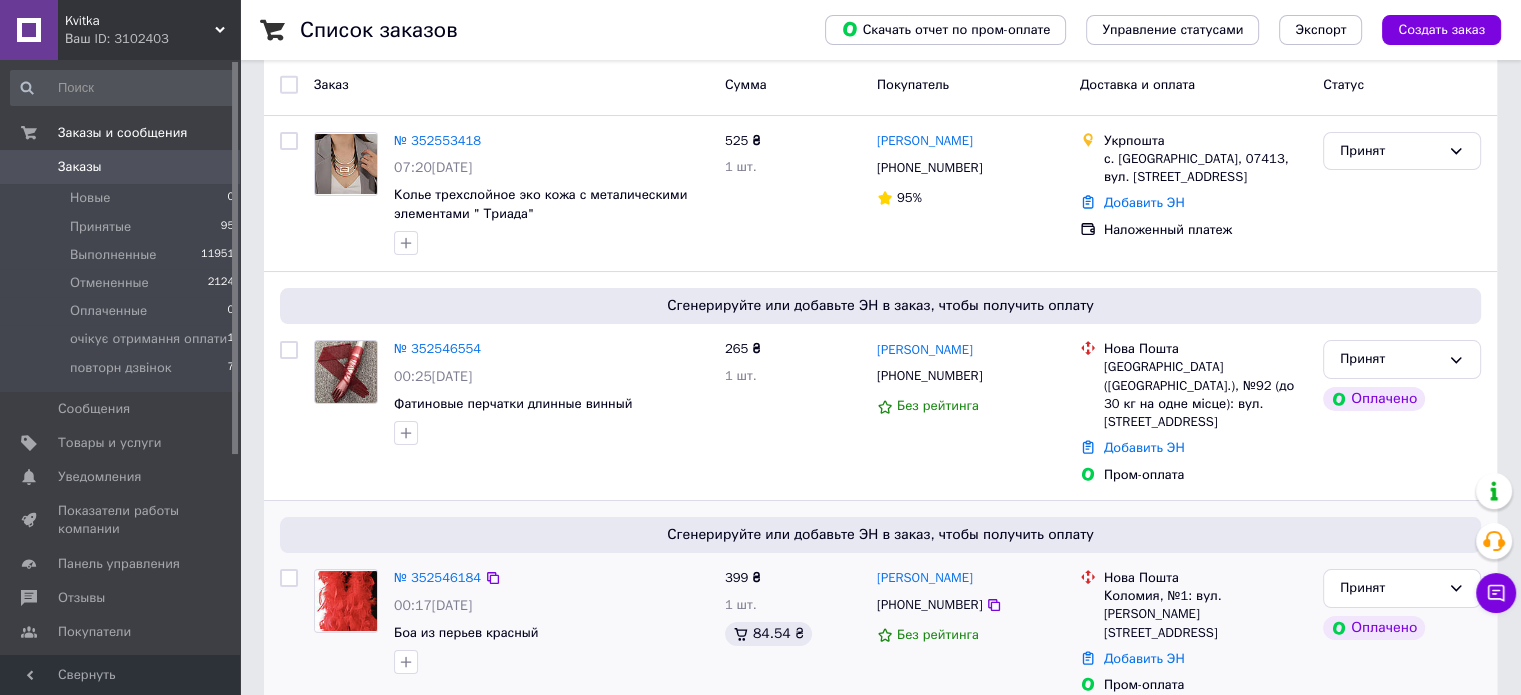 scroll, scrollTop: 400, scrollLeft: 0, axis: vertical 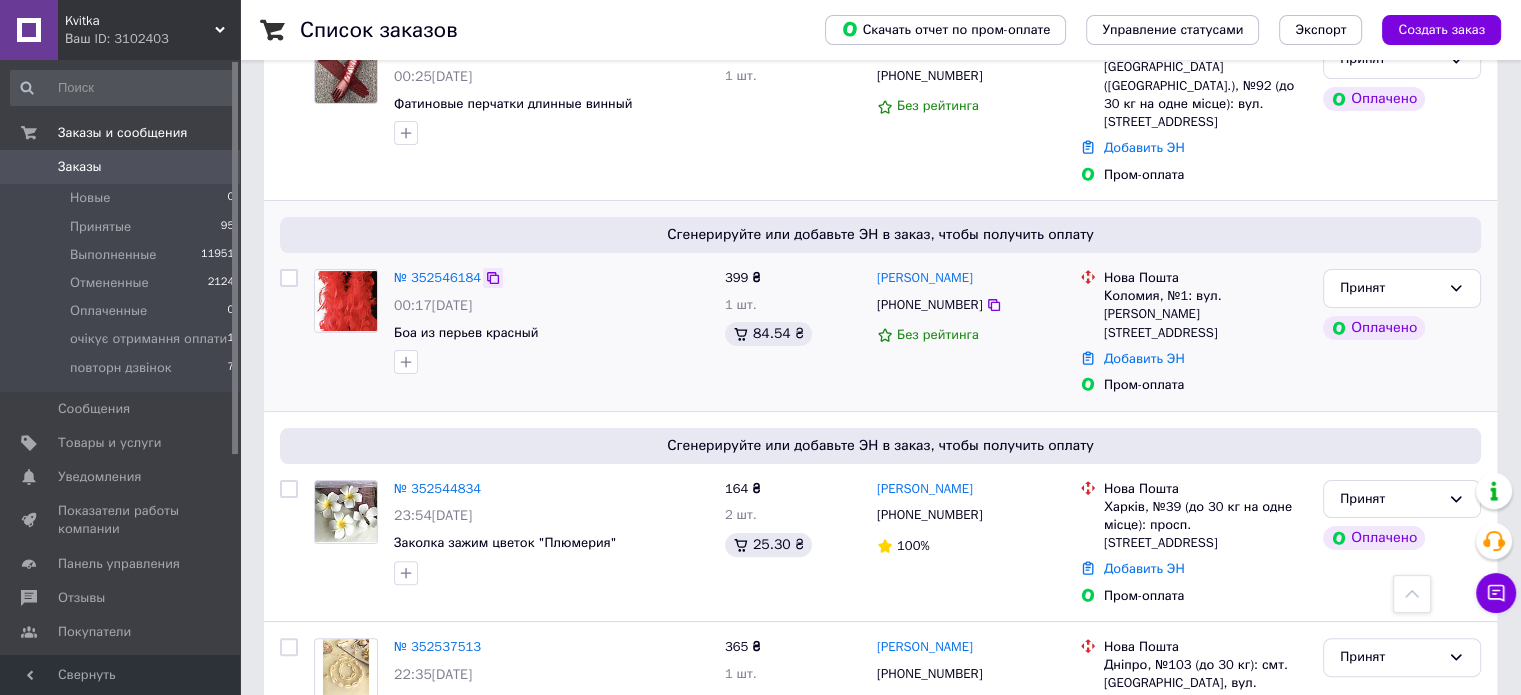 click 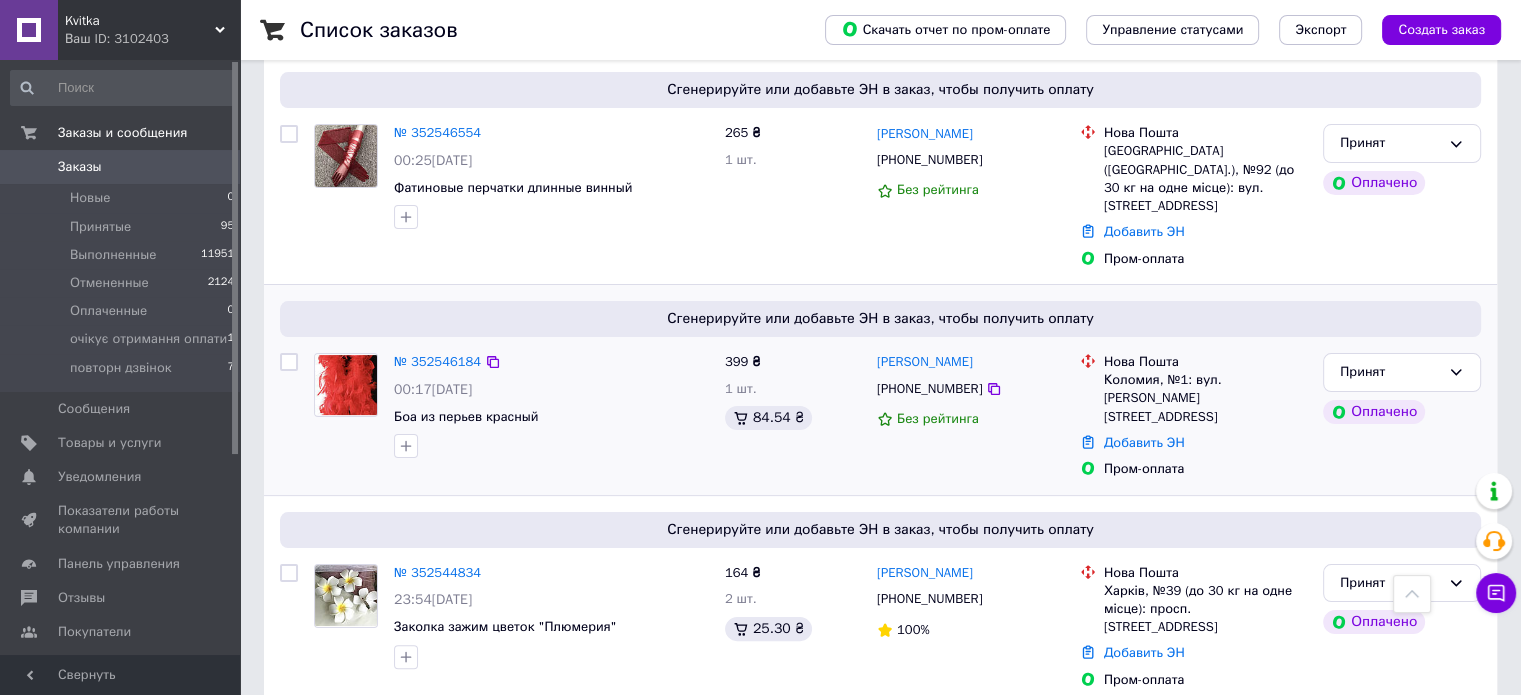 scroll, scrollTop: 200, scrollLeft: 0, axis: vertical 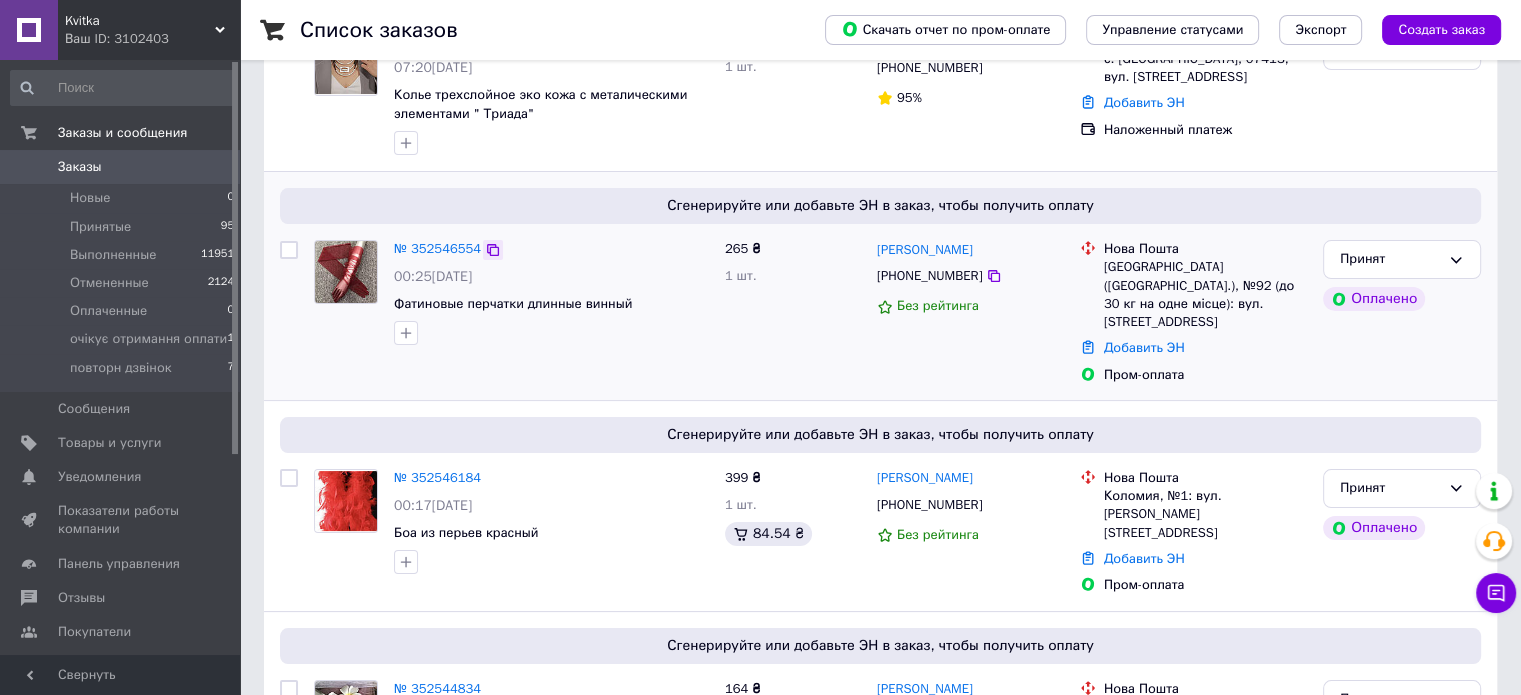 click 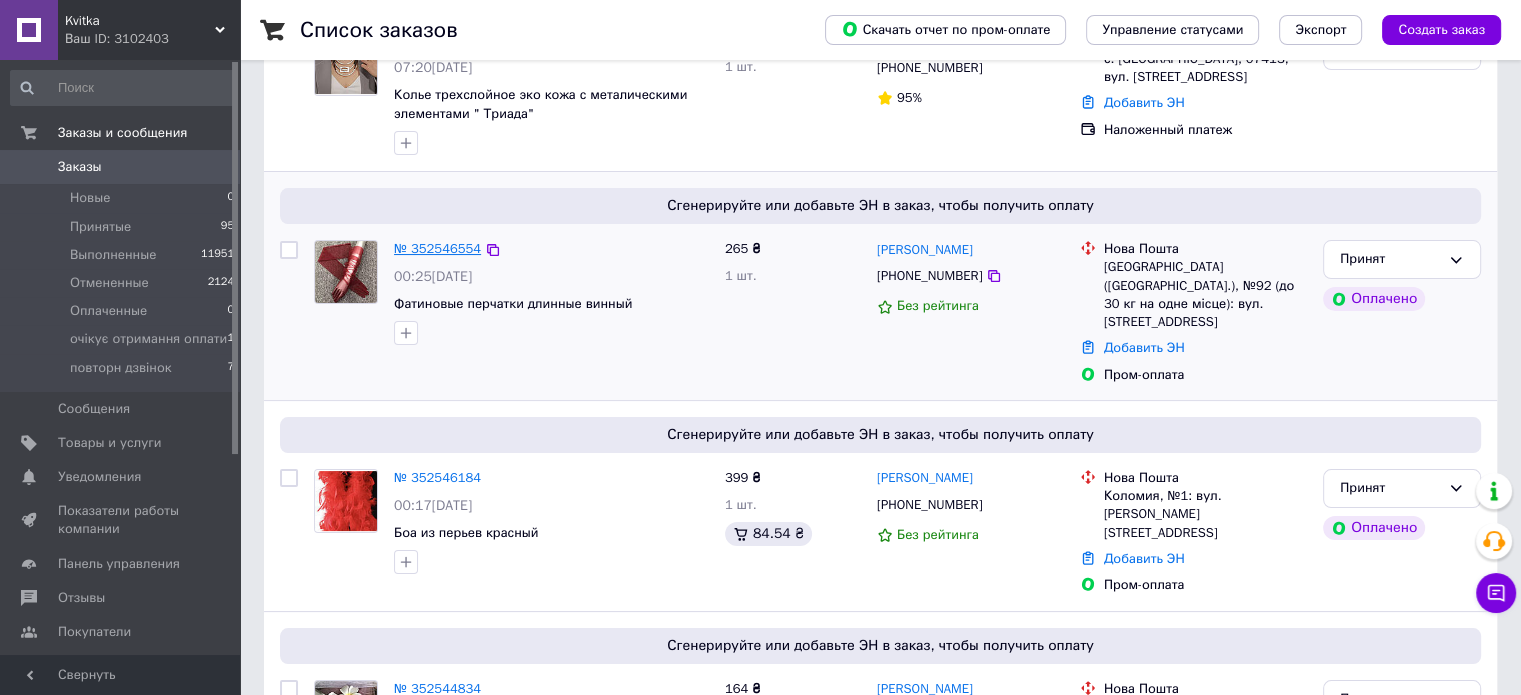 click on "№ 352546554" at bounding box center [437, 248] 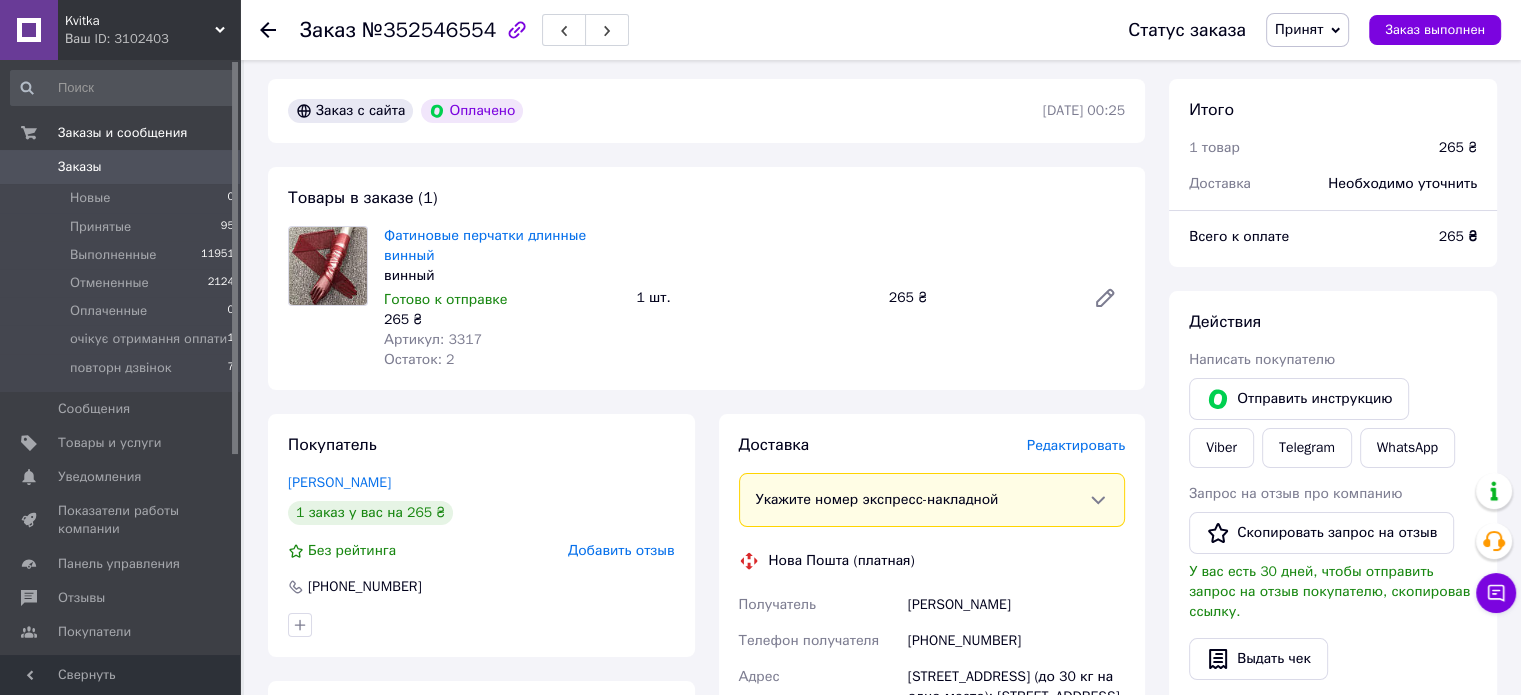 scroll, scrollTop: 0, scrollLeft: 0, axis: both 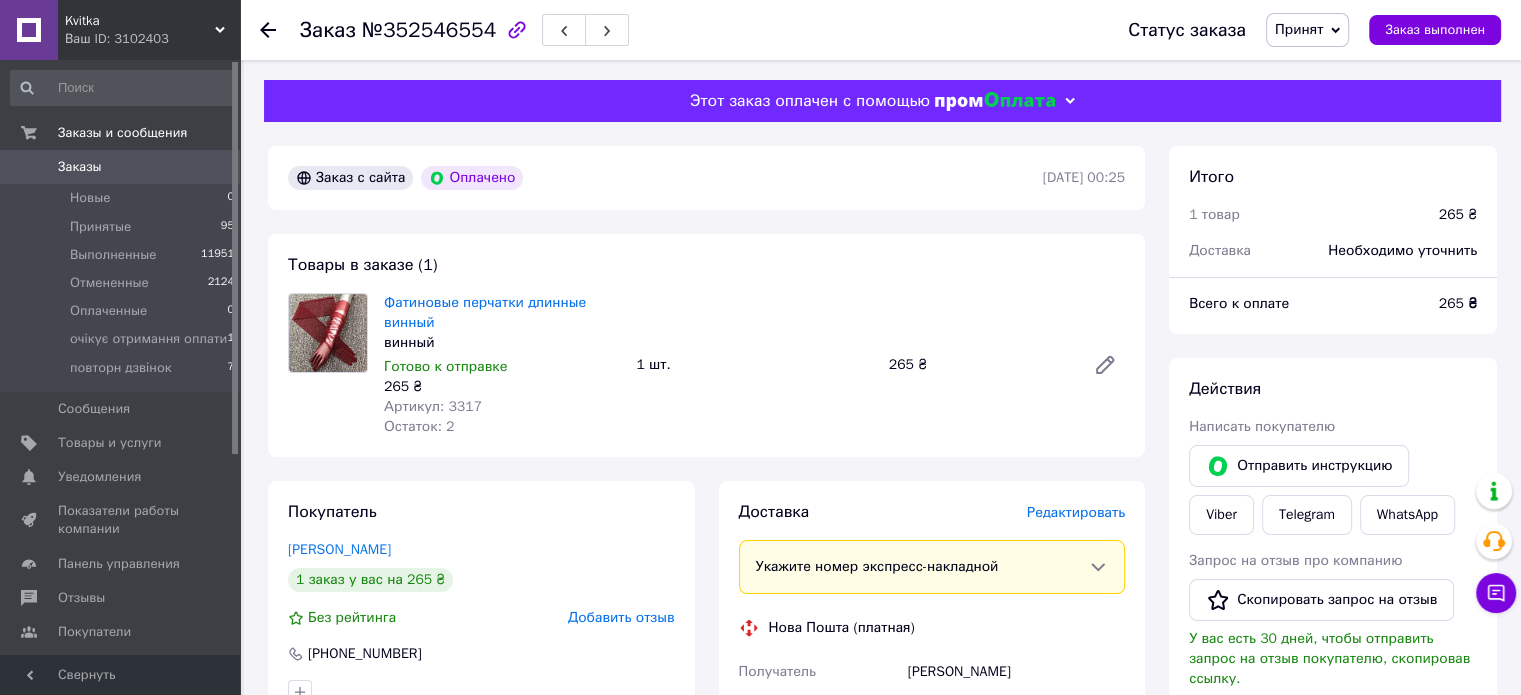 click 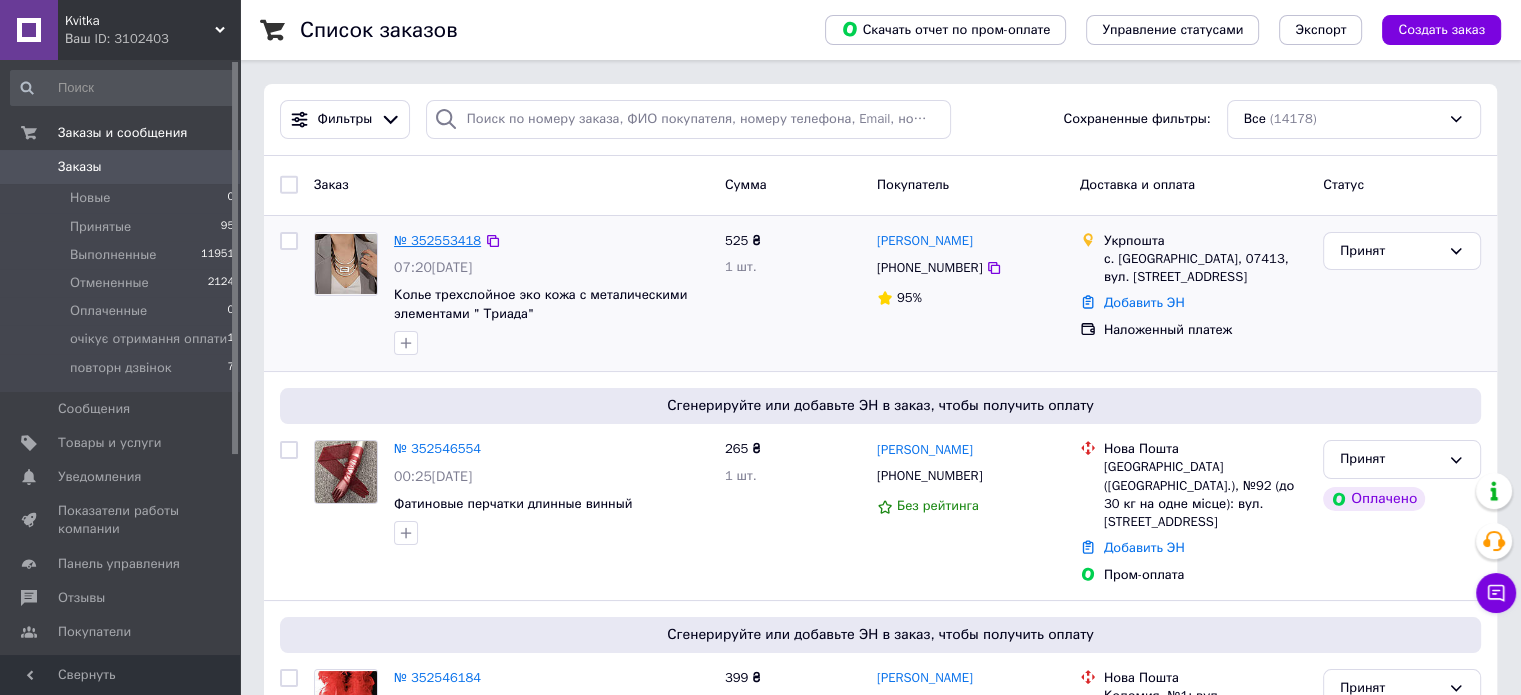 click on "№ 352553418" at bounding box center (437, 240) 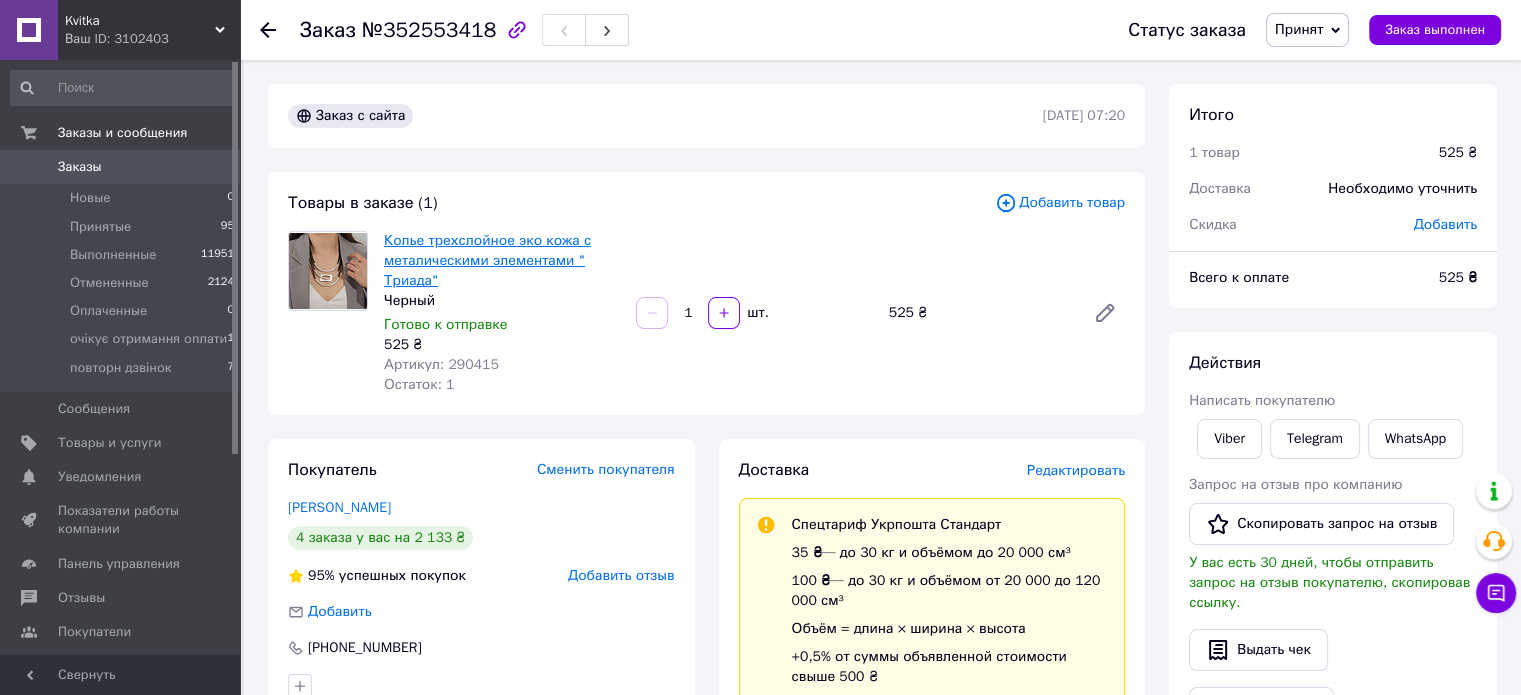click on "Колье трехслойное эко кожа с металическими элементами " Триада"" at bounding box center [487, 260] 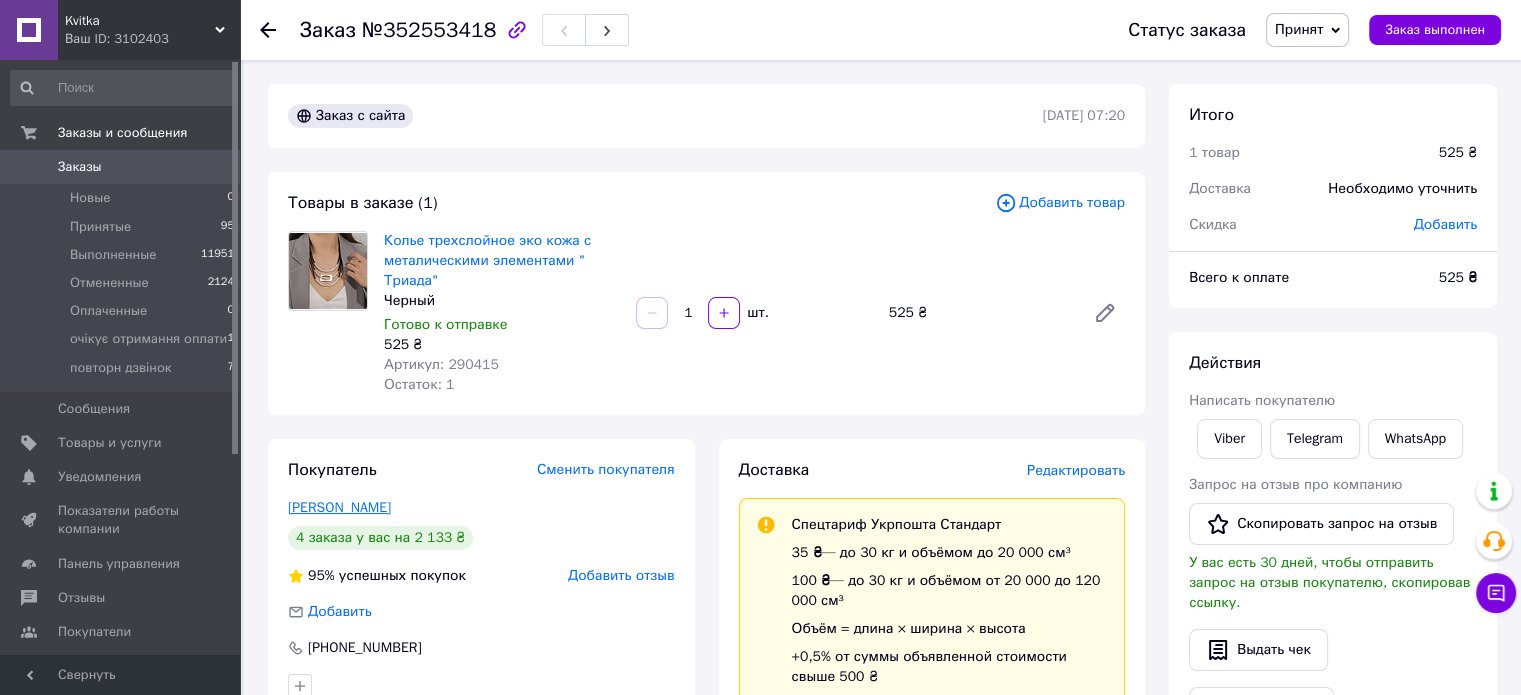 click on "[PERSON_NAME]" at bounding box center [339, 507] 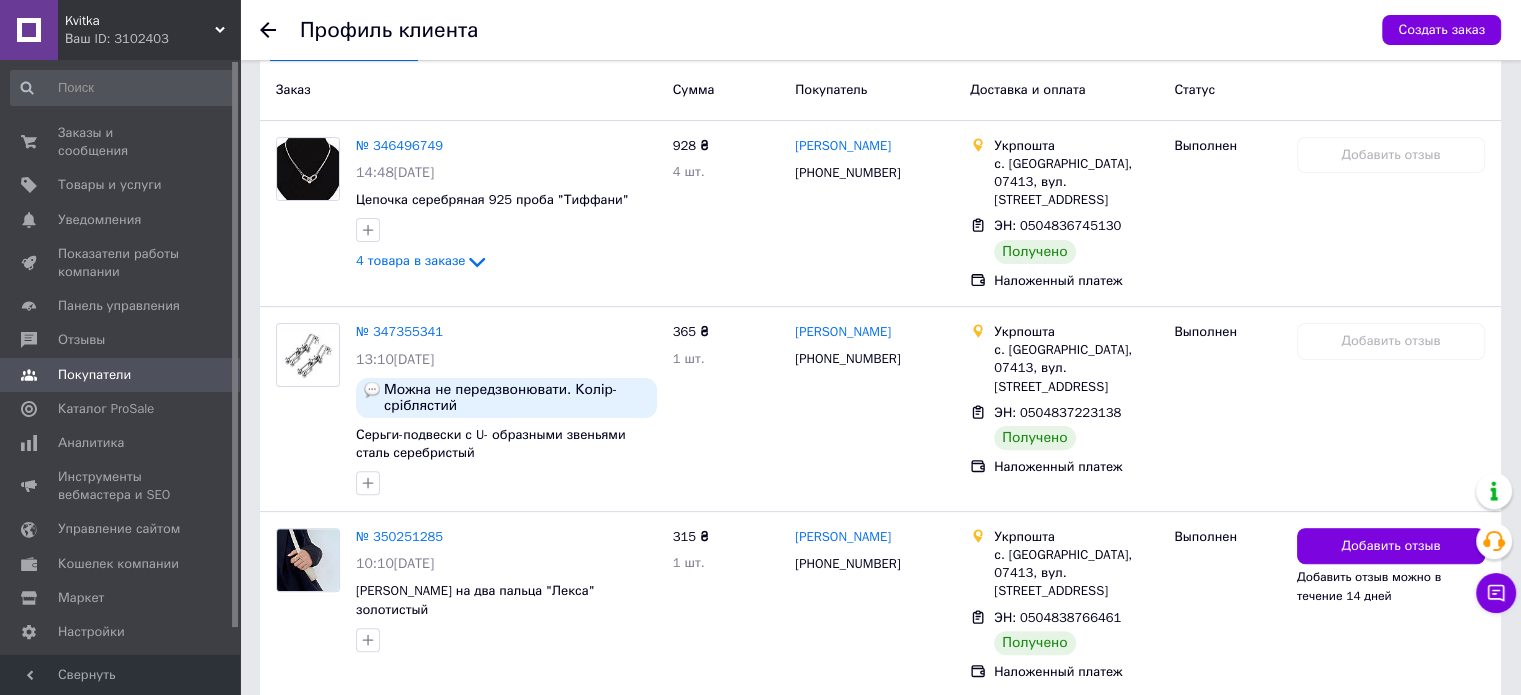 scroll, scrollTop: 707, scrollLeft: 0, axis: vertical 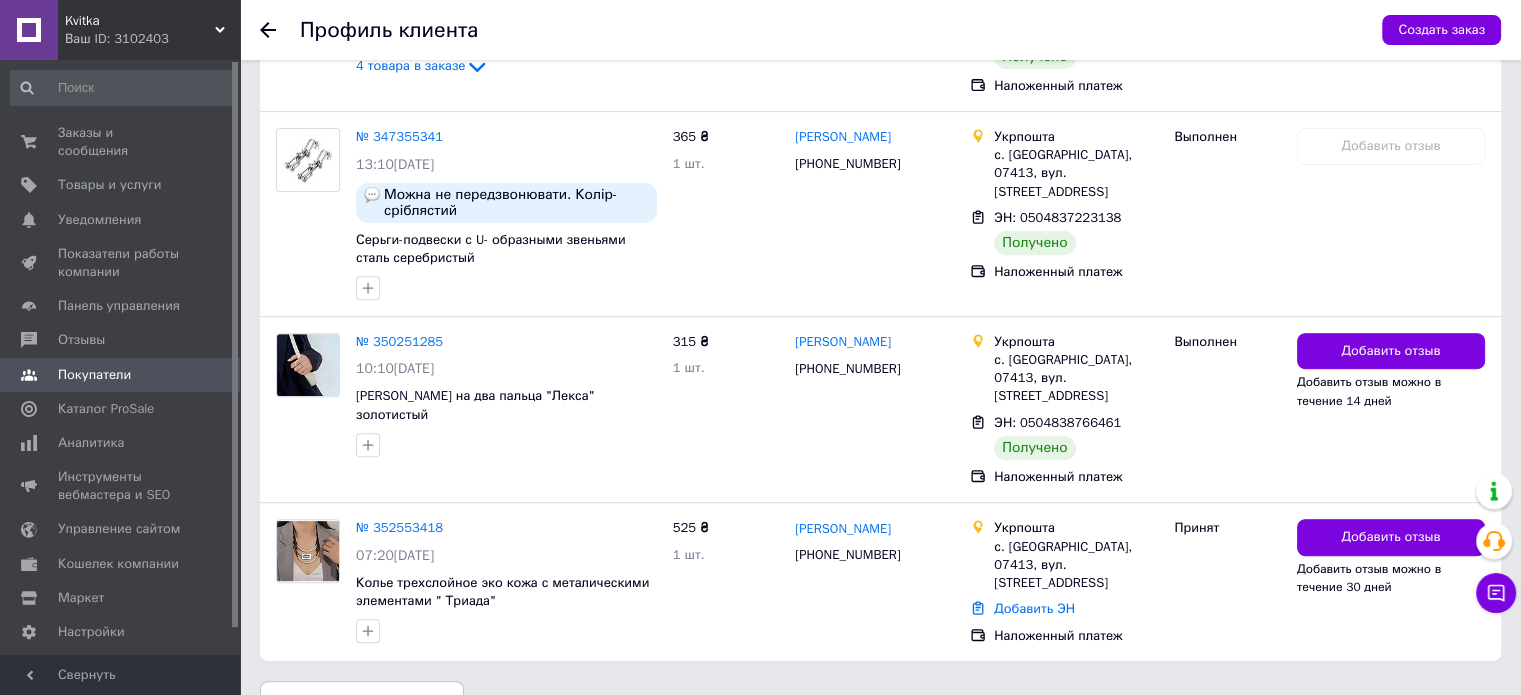 click 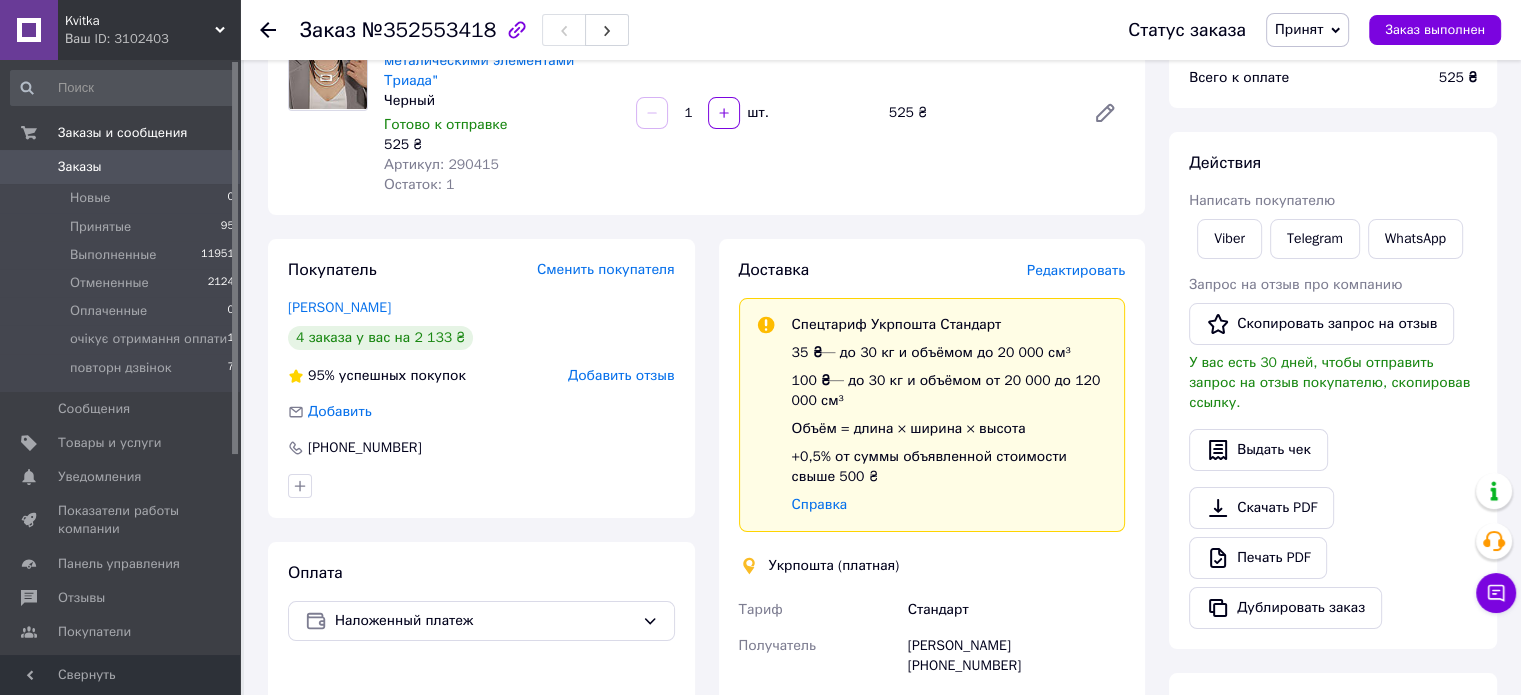 scroll, scrollTop: 100, scrollLeft: 0, axis: vertical 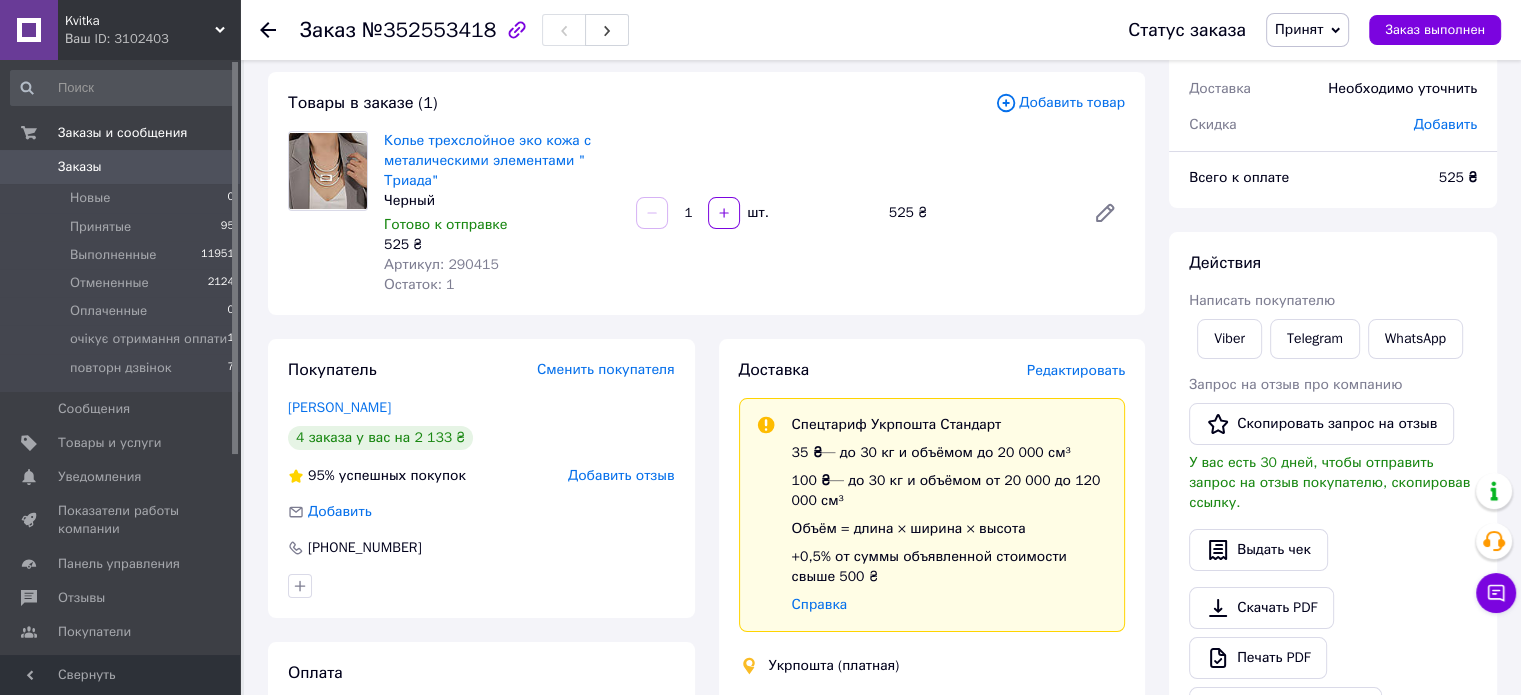 click 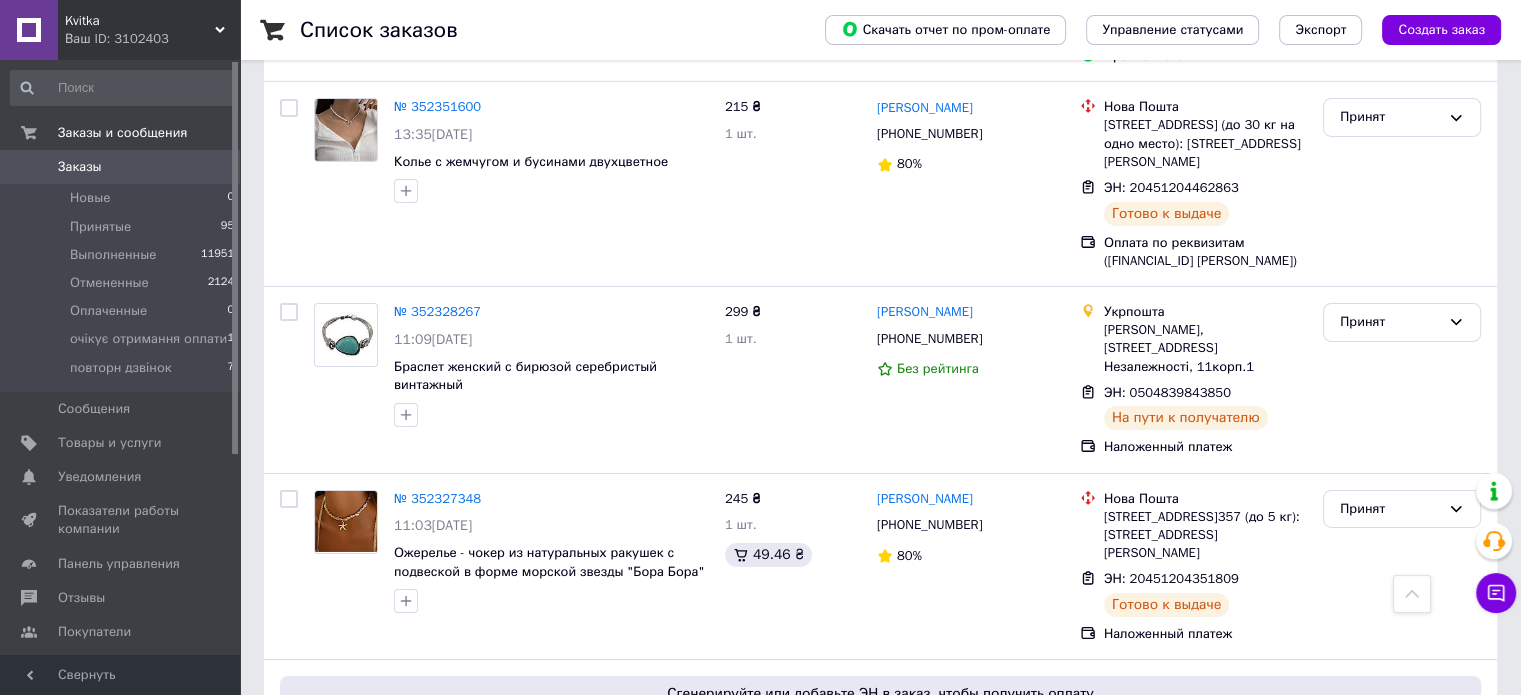 scroll, scrollTop: 6800, scrollLeft: 0, axis: vertical 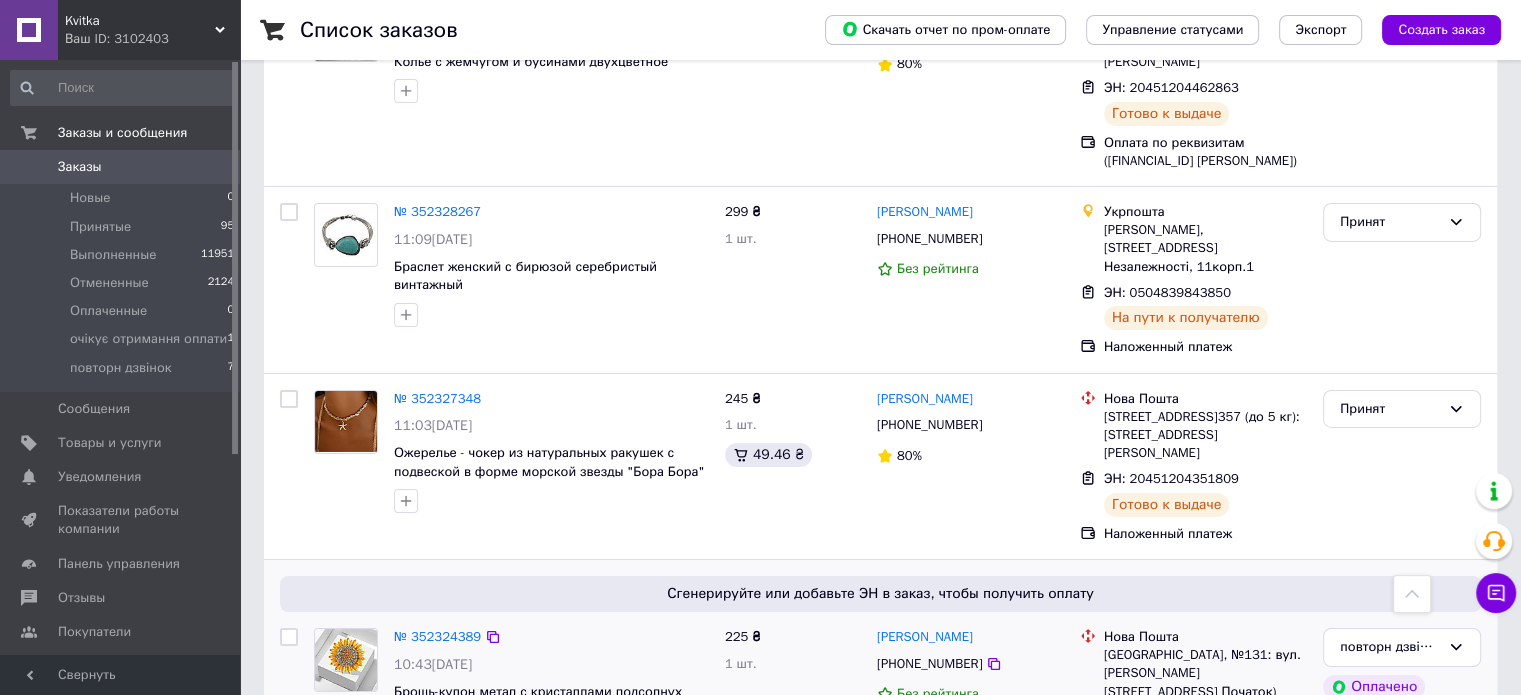 click on "225 ₴ 1 шт." at bounding box center [793, 691] 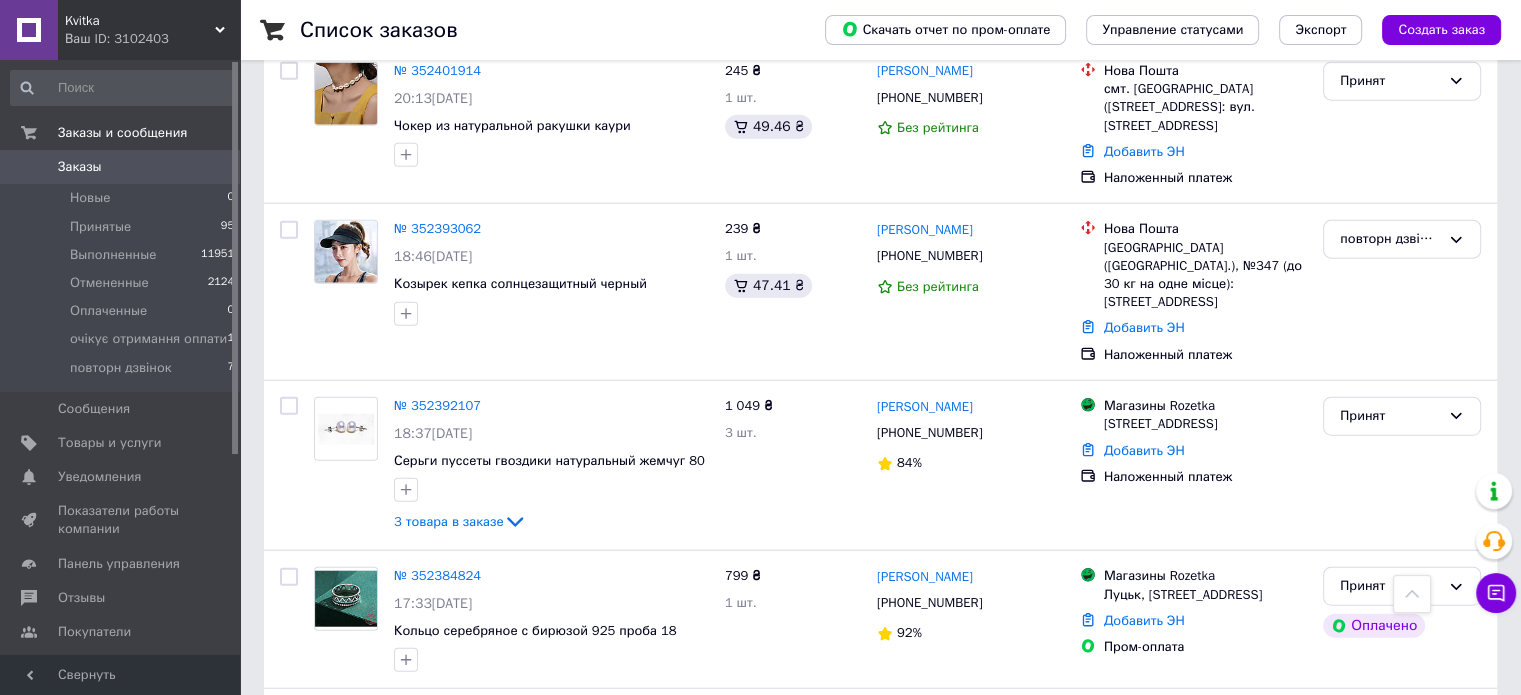 scroll, scrollTop: 4900, scrollLeft: 0, axis: vertical 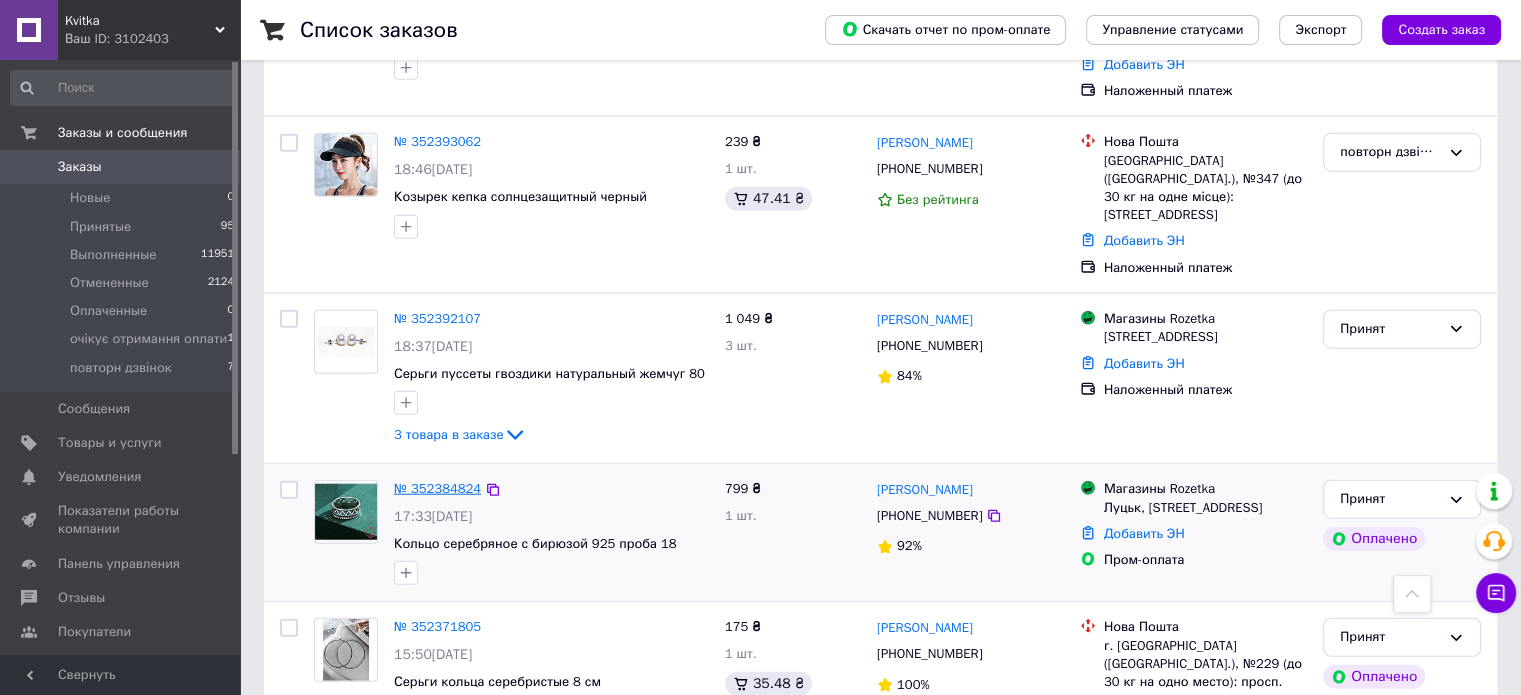 click on "№ 352384824" at bounding box center (437, 488) 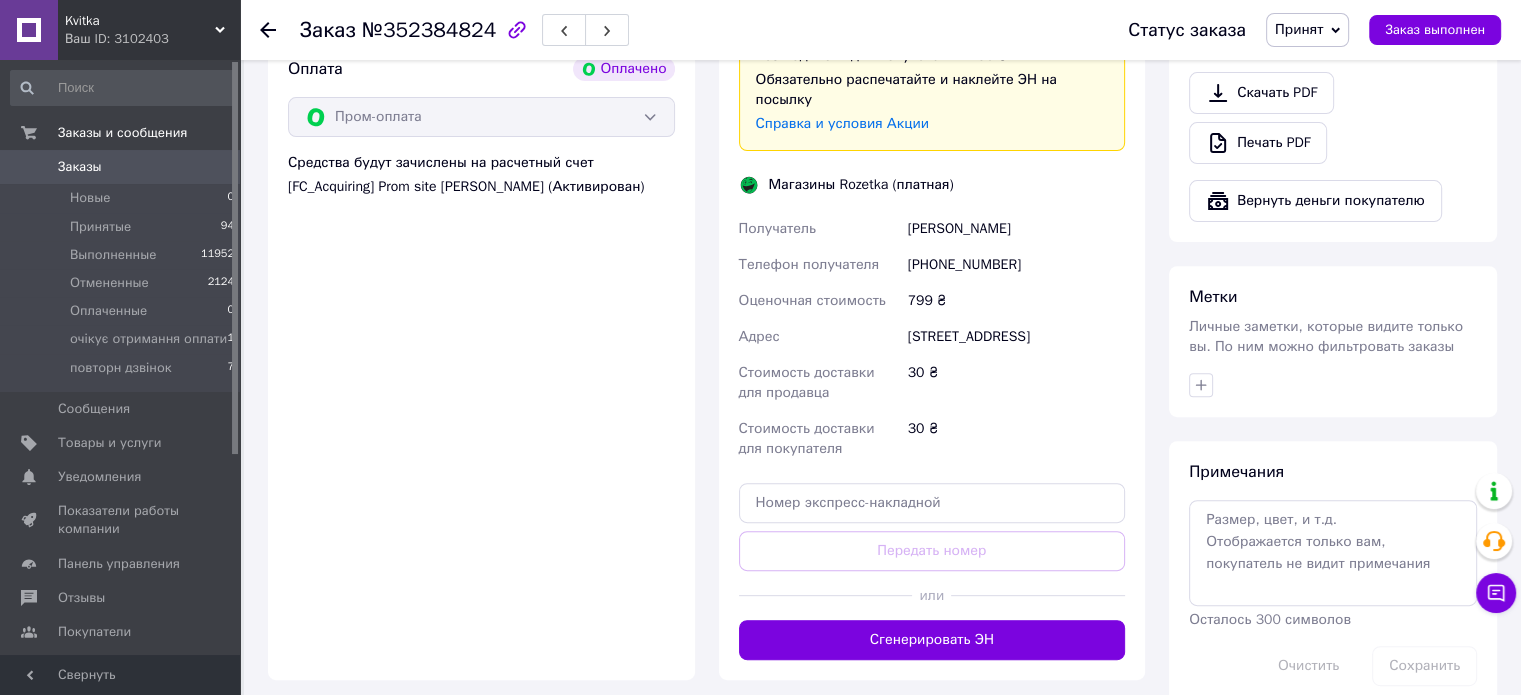 scroll, scrollTop: 900, scrollLeft: 0, axis: vertical 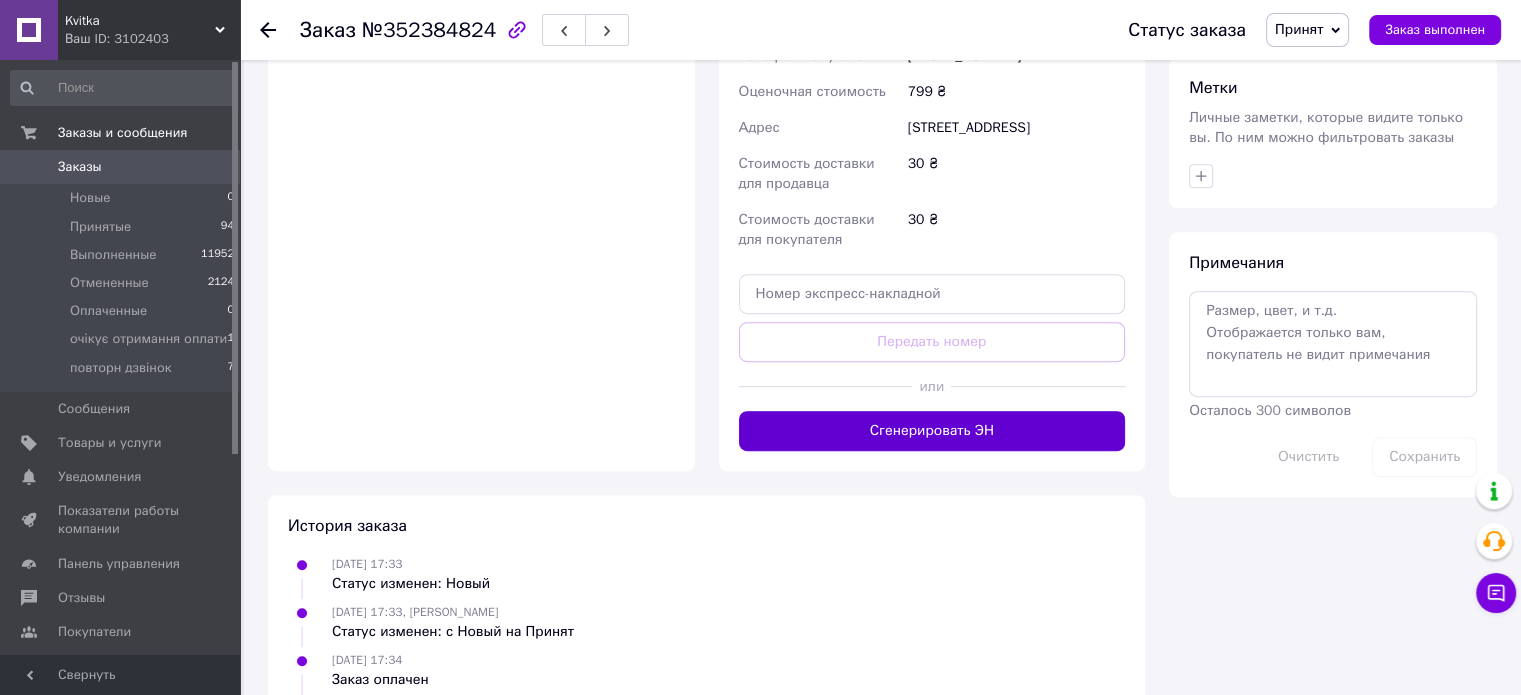 click on "Сгенерировать ЭН" at bounding box center [932, 431] 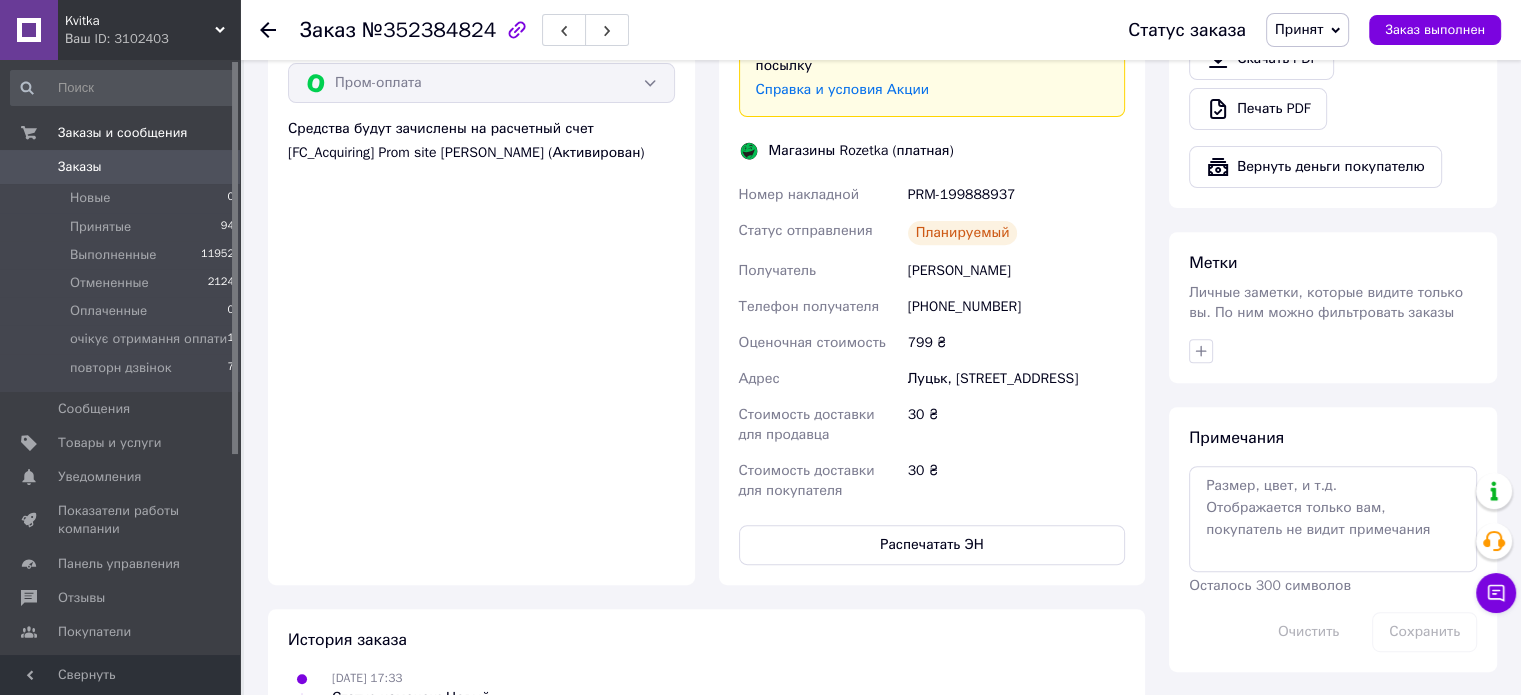 scroll, scrollTop: 500, scrollLeft: 0, axis: vertical 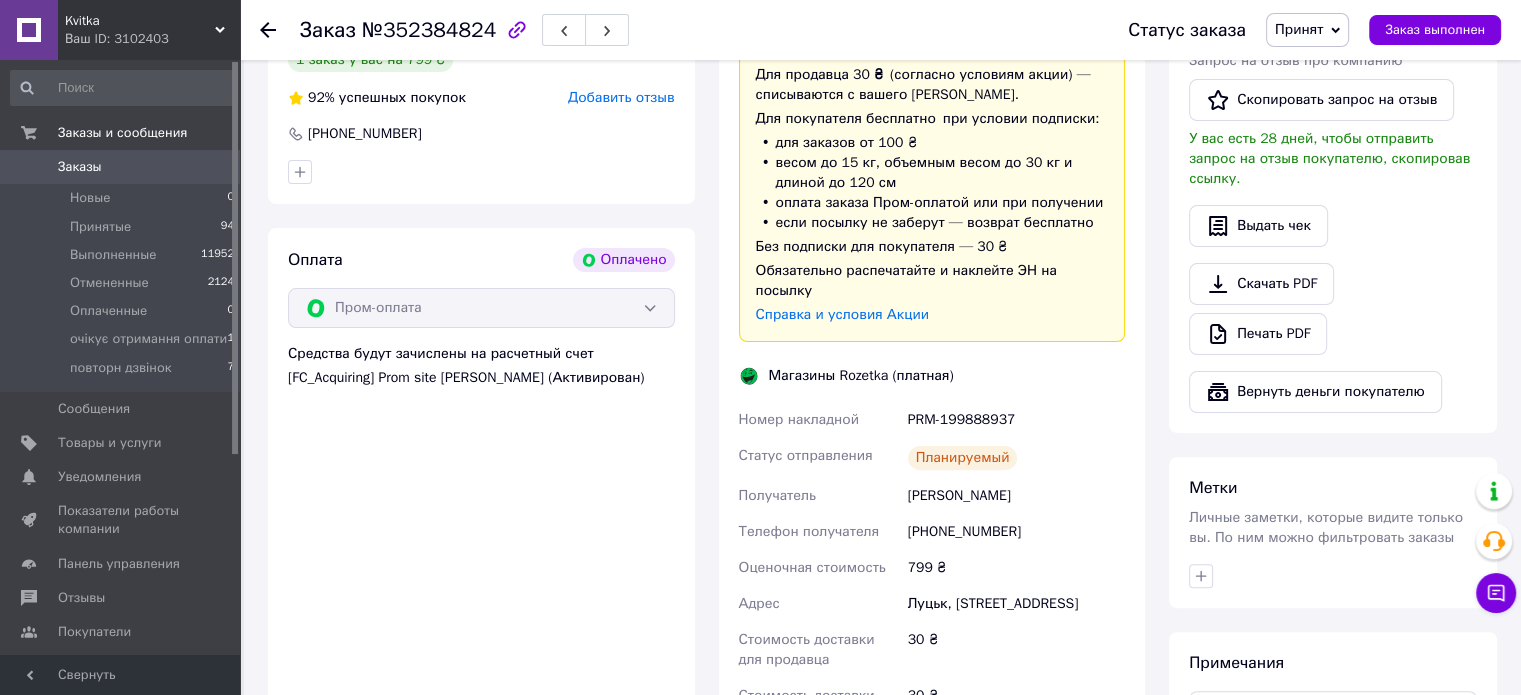 drag, startPoint x: 1062, startPoint y: 412, endPoint x: 1009, endPoint y: 409, distance: 53.08484 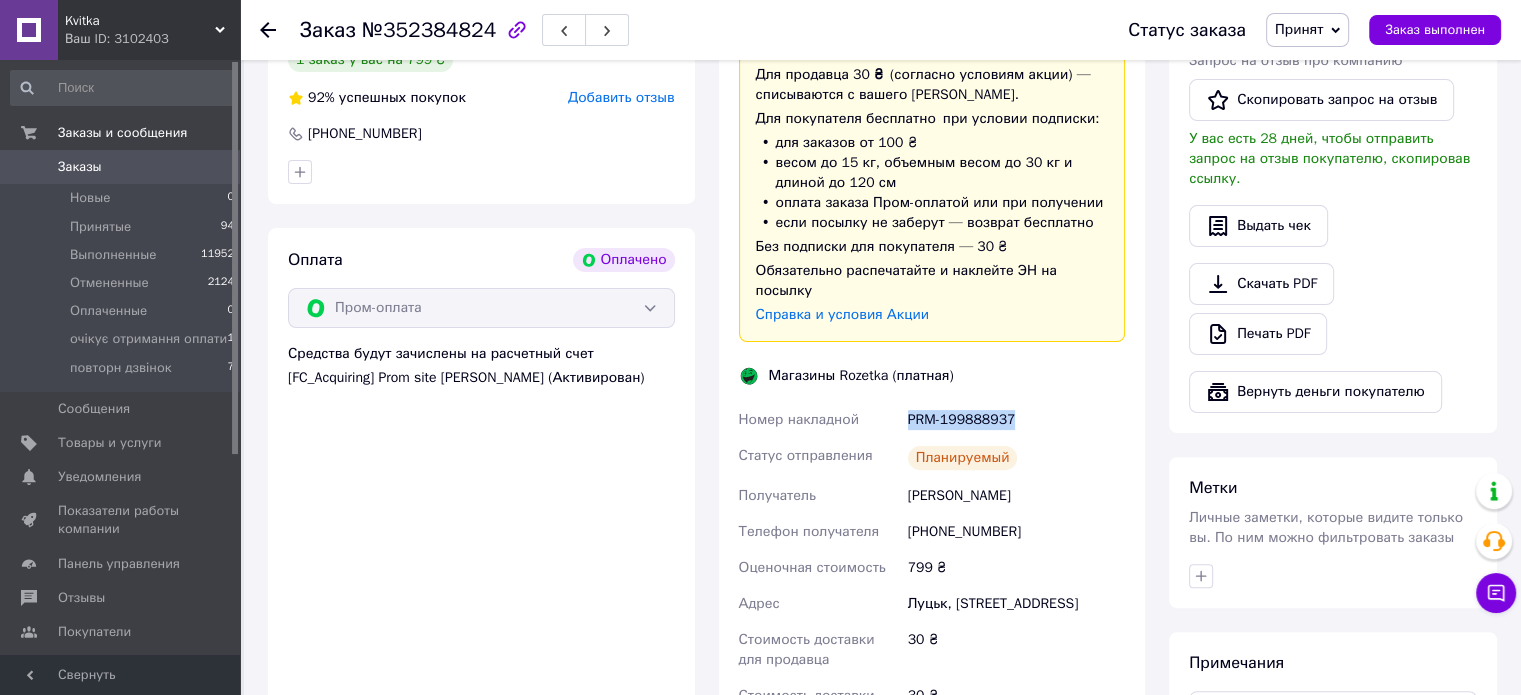 drag, startPoint x: 1009, startPoint y: 409, endPoint x: 900, endPoint y: 404, distance: 109.11462 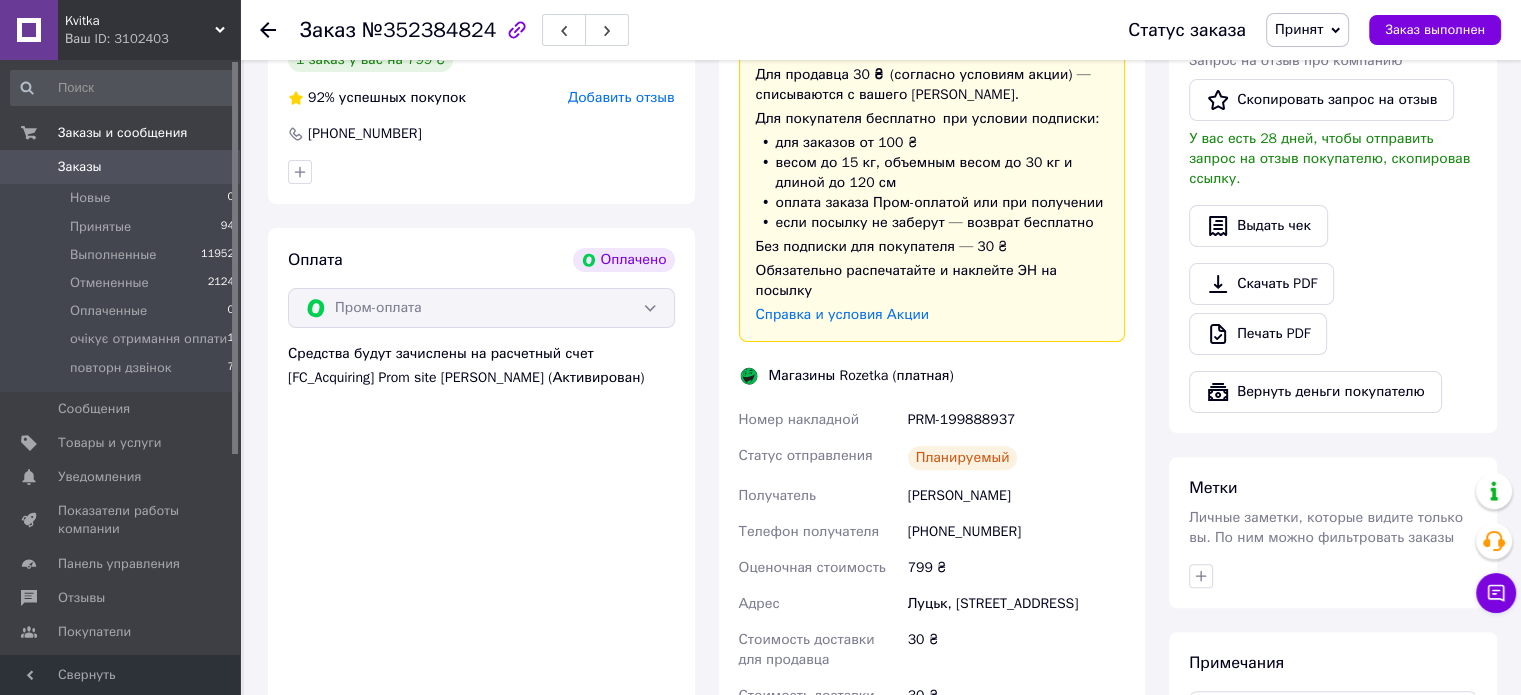 click on "Планируемый" at bounding box center (1016, 458) 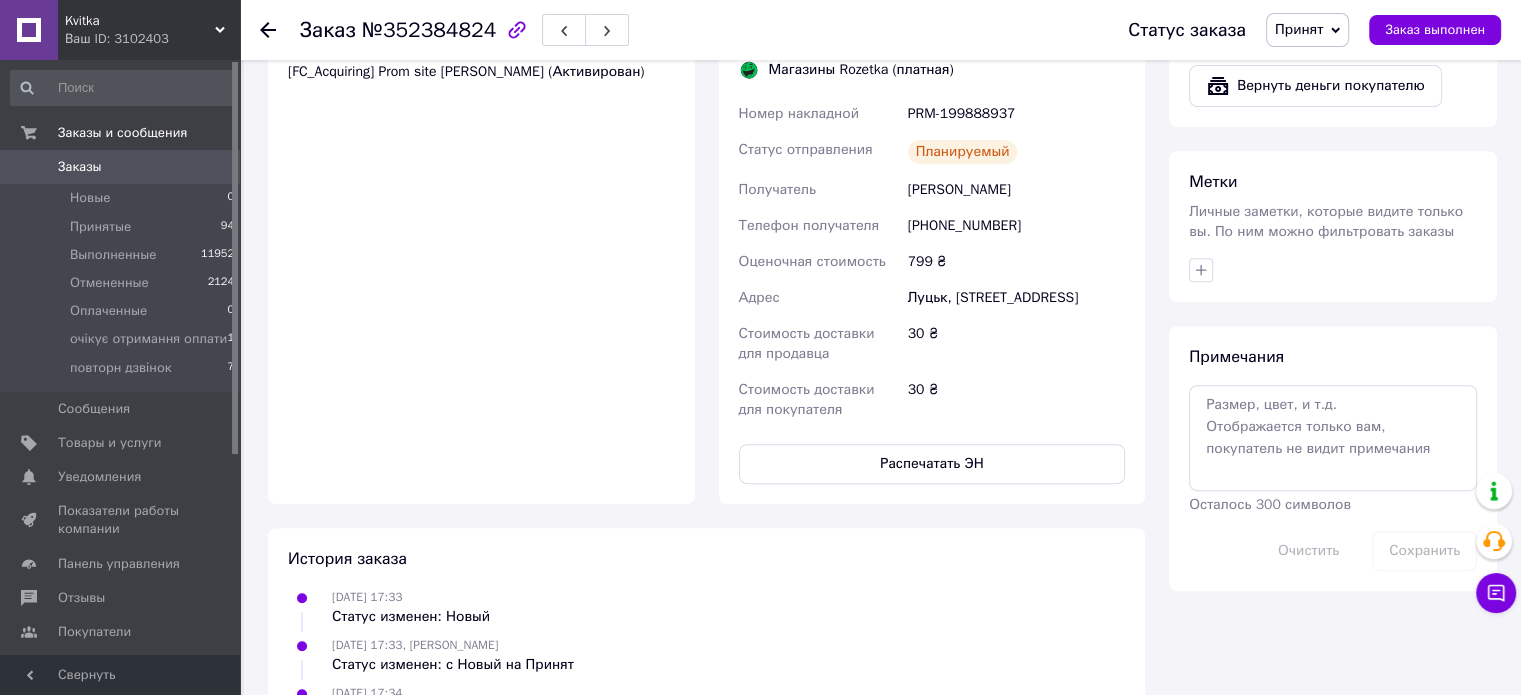 scroll, scrollTop: 1000, scrollLeft: 0, axis: vertical 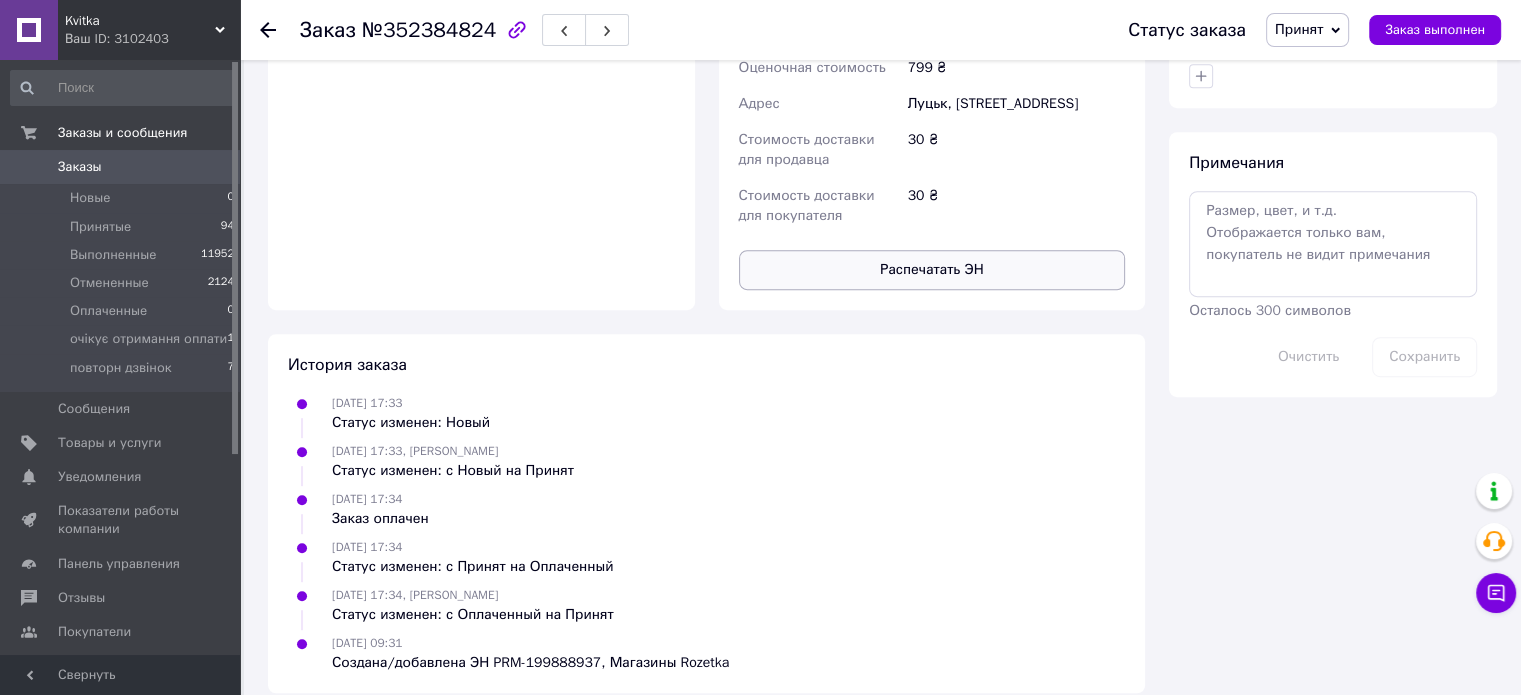 click on "Распечатать ЭН" at bounding box center (932, 270) 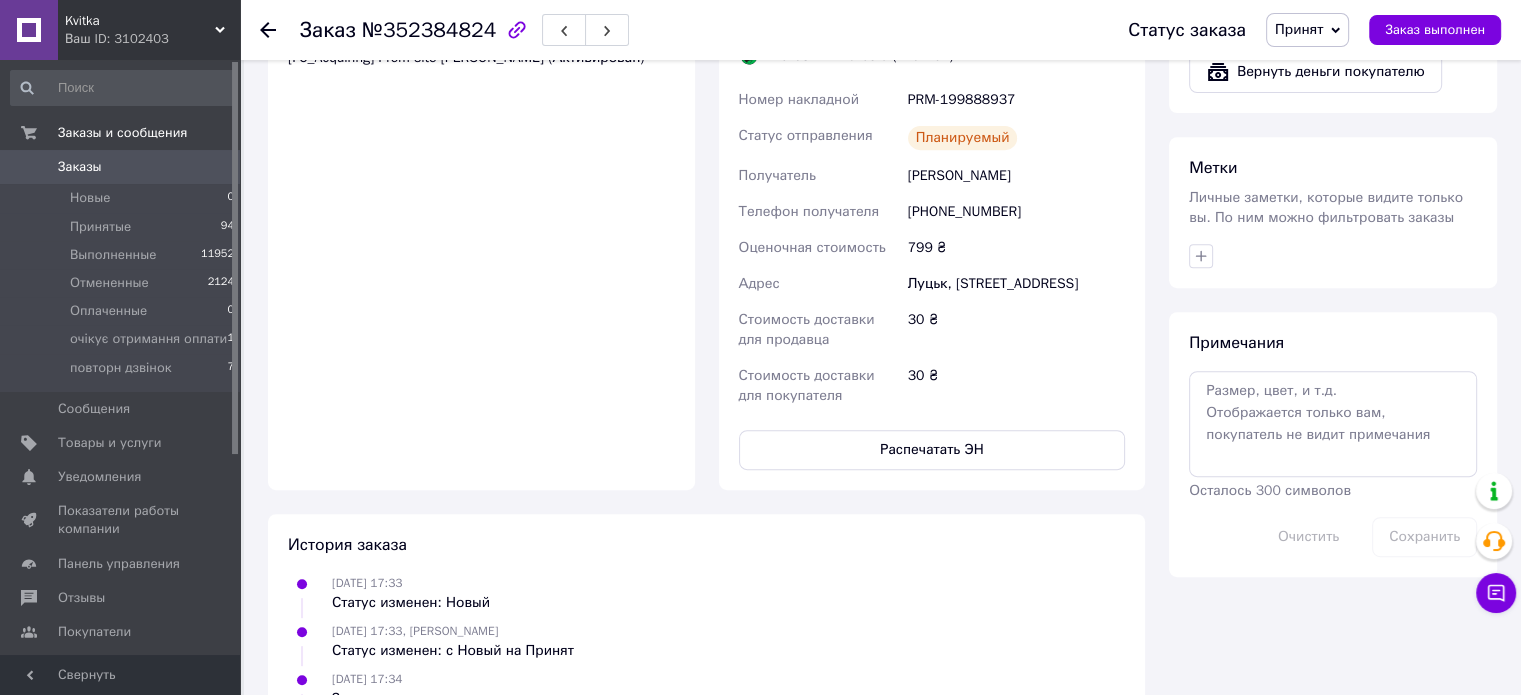 scroll, scrollTop: 600, scrollLeft: 0, axis: vertical 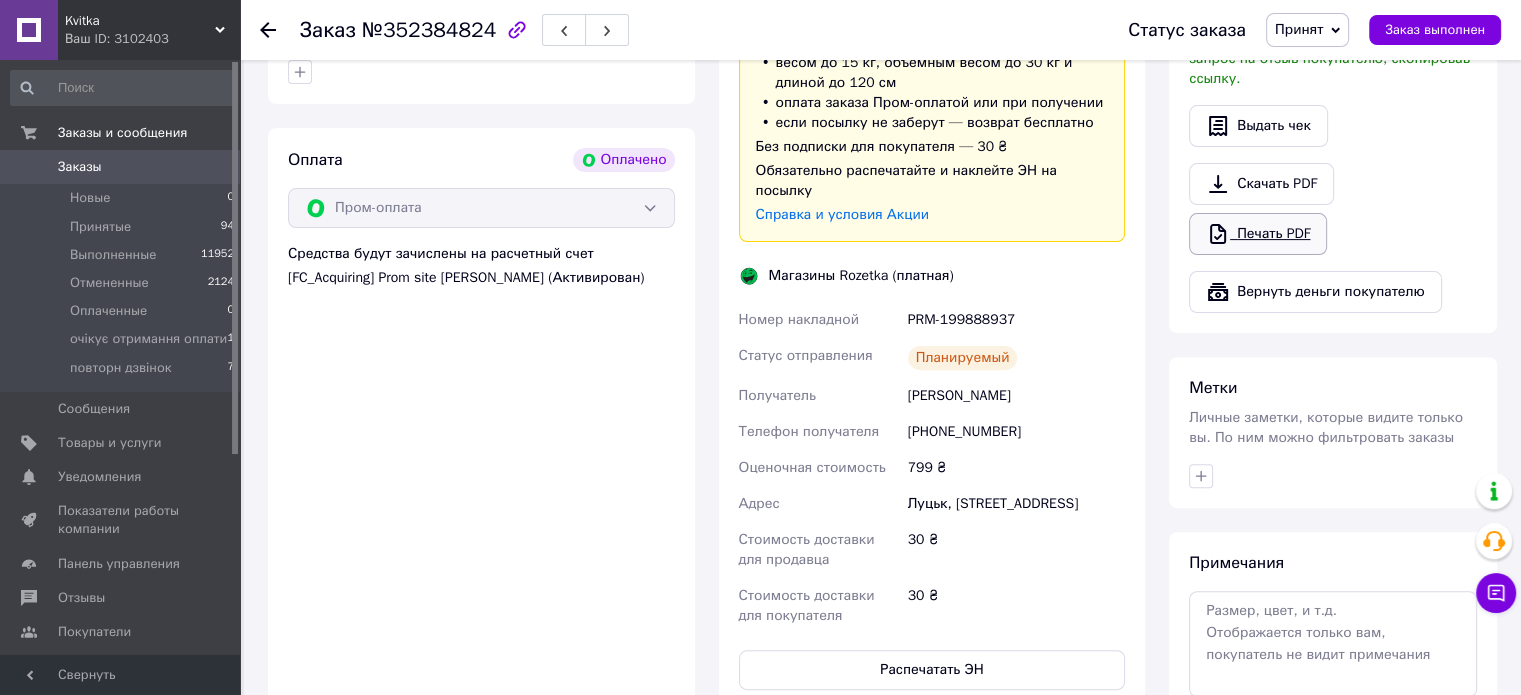 click on "Печать PDF" at bounding box center (1258, 234) 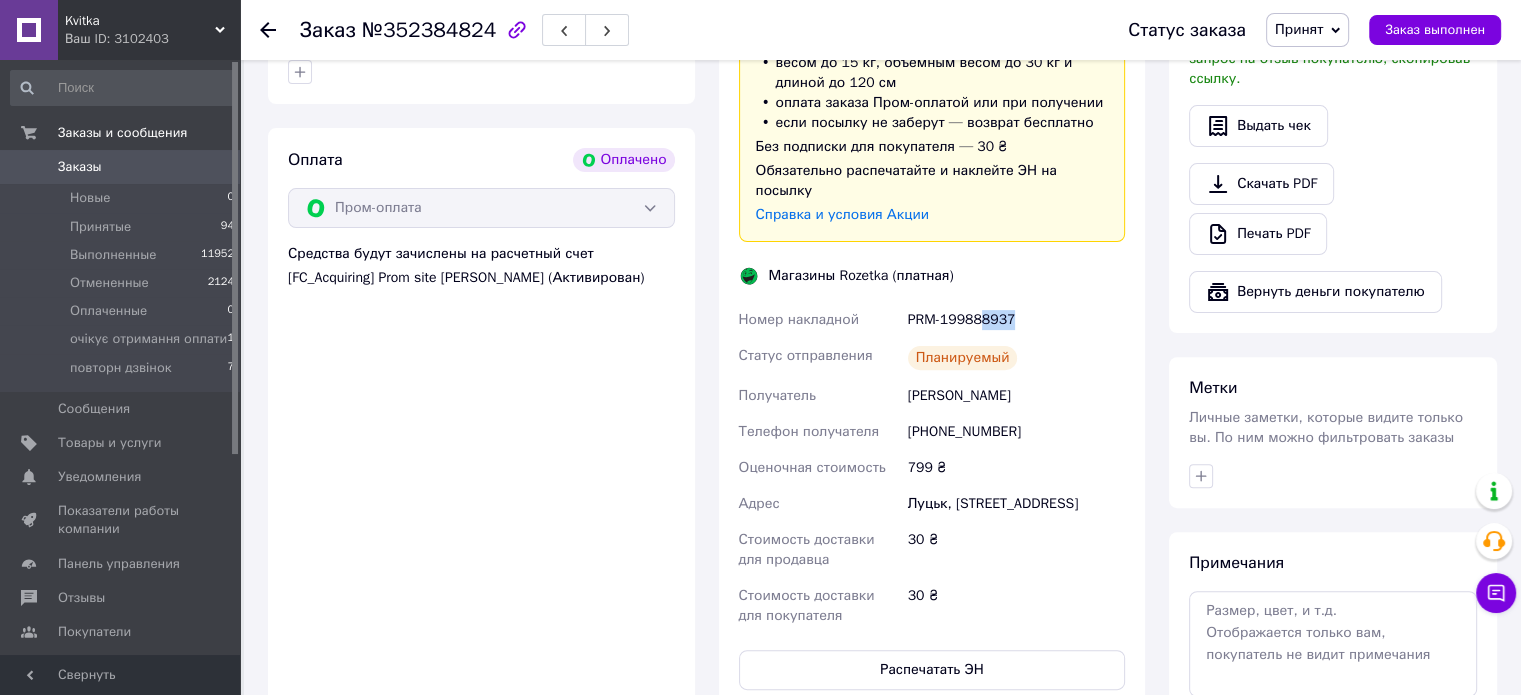 drag, startPoint x: 1022, startPoint y: 288, endPoint x: 978, endPoint y: 307, distance: 47.92703 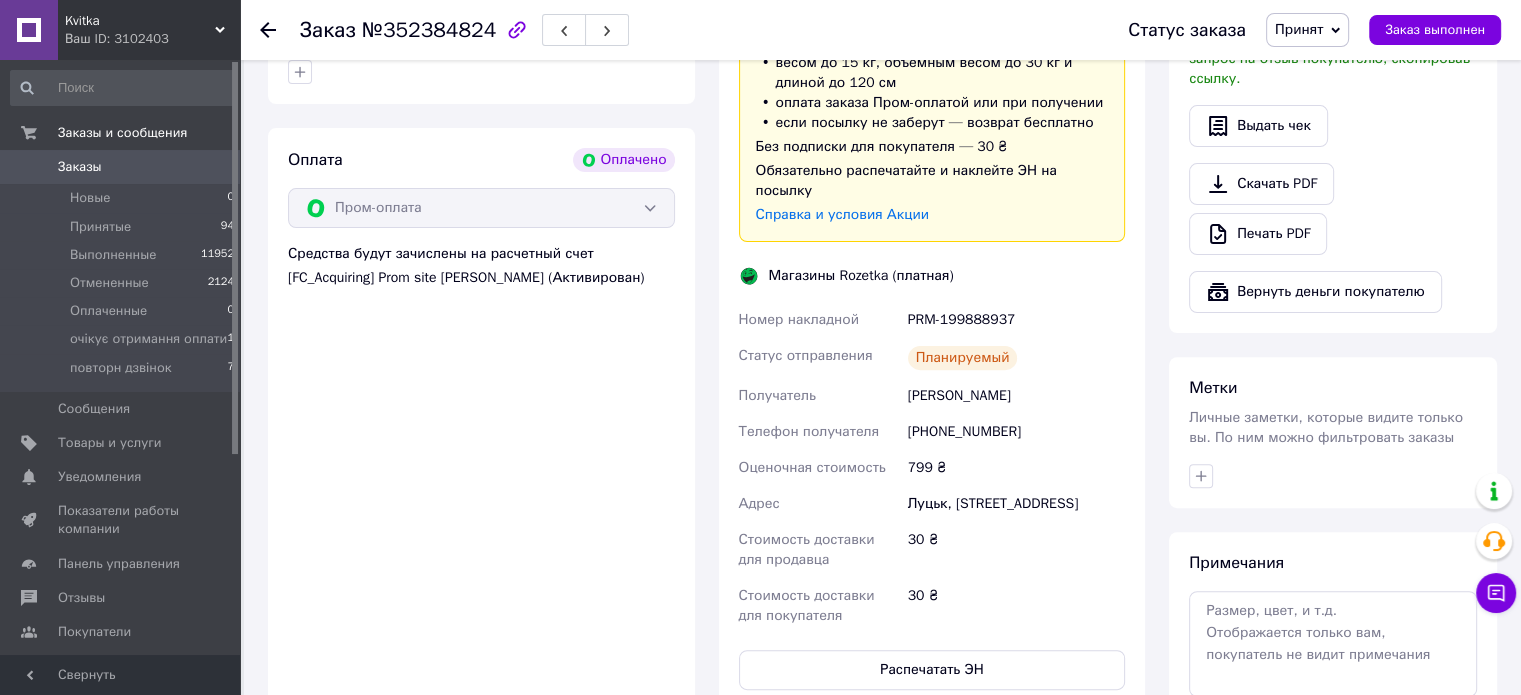 click on "PRM-199888937" at bounding box center (1016, 320) 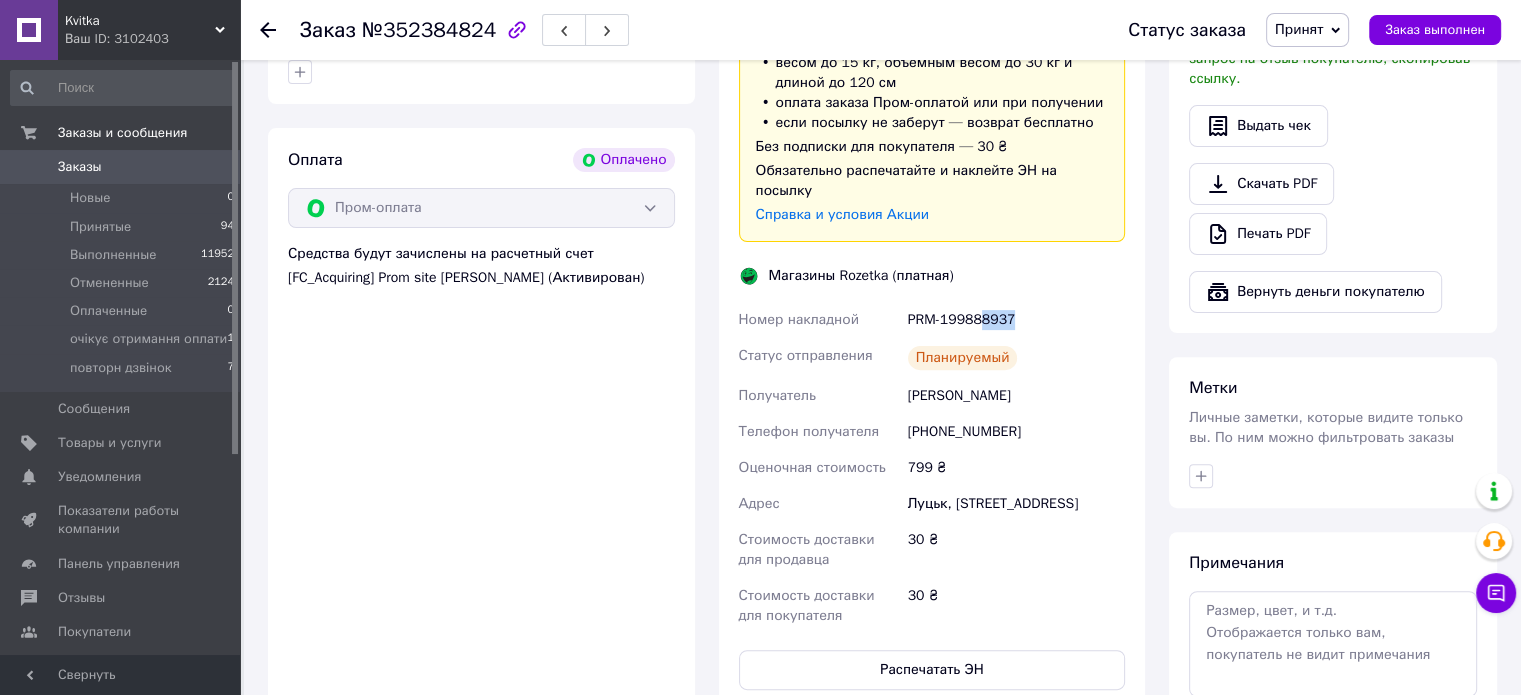 drag, startPoint x: 1016, startPoint y: 290, endPoint x: 978, endPoint y: 303, distance: 40.16217 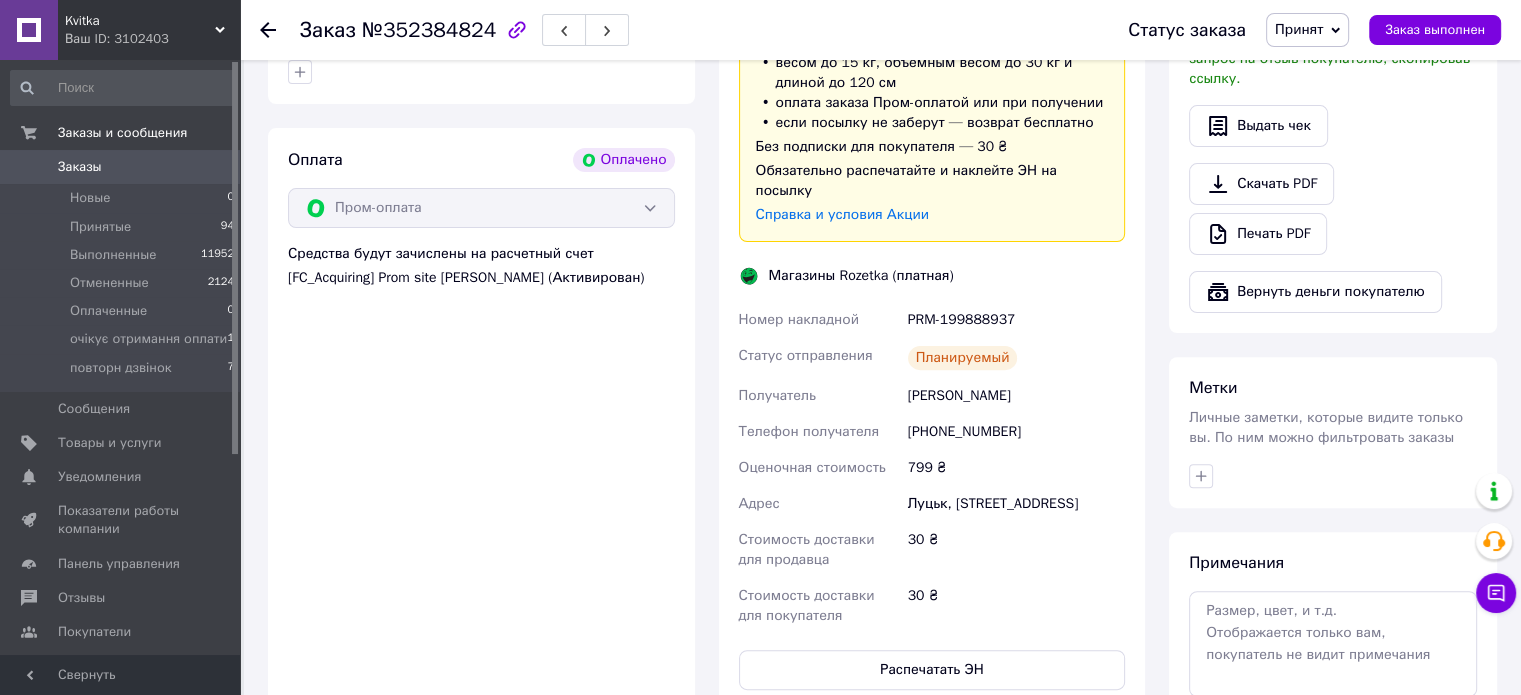 click on "Заказ №352384824 Статус заказа Принят Выполнен Отменен Оплаченный очікує отримання оплати повторн дзвінок Заказ выполнен" at bounding box center [880, 30] 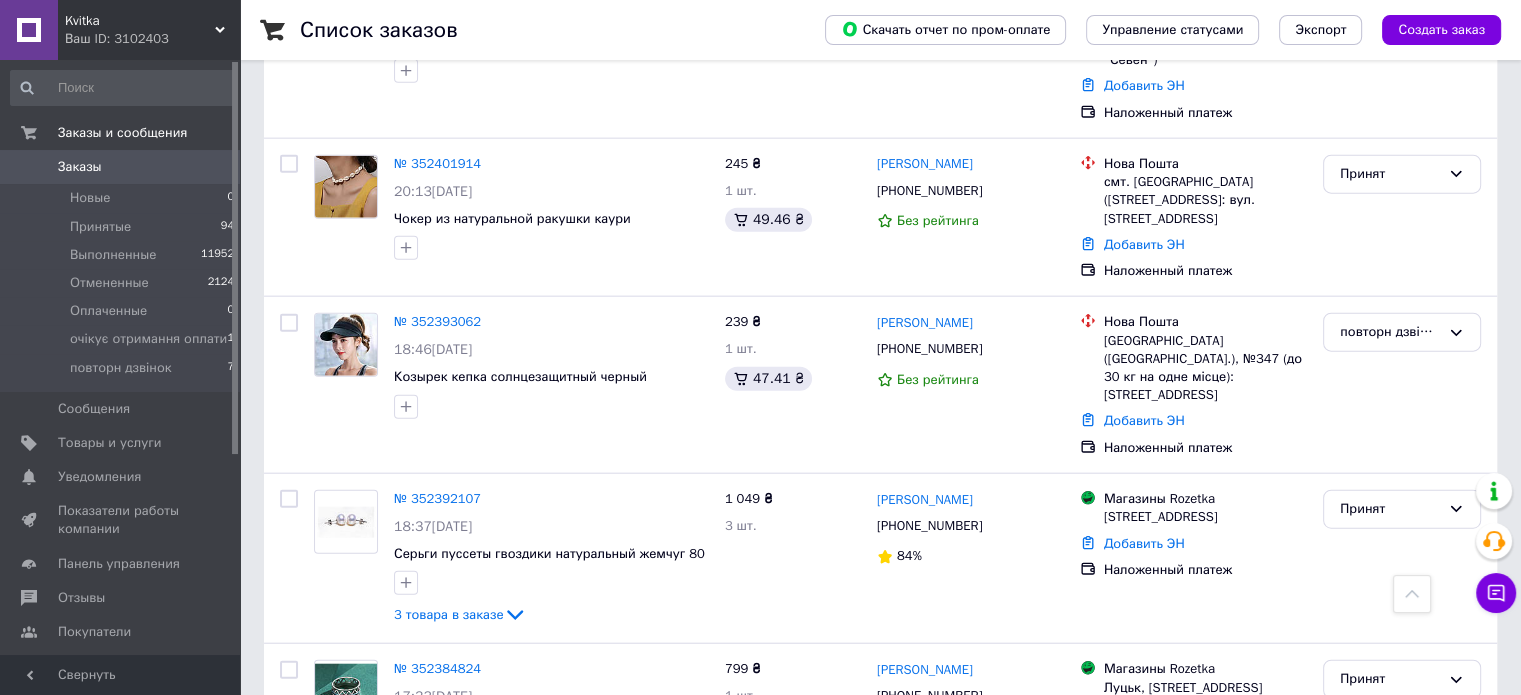 scroll, scrollTop: 4600, scrollLeft: 0, axis: vertical 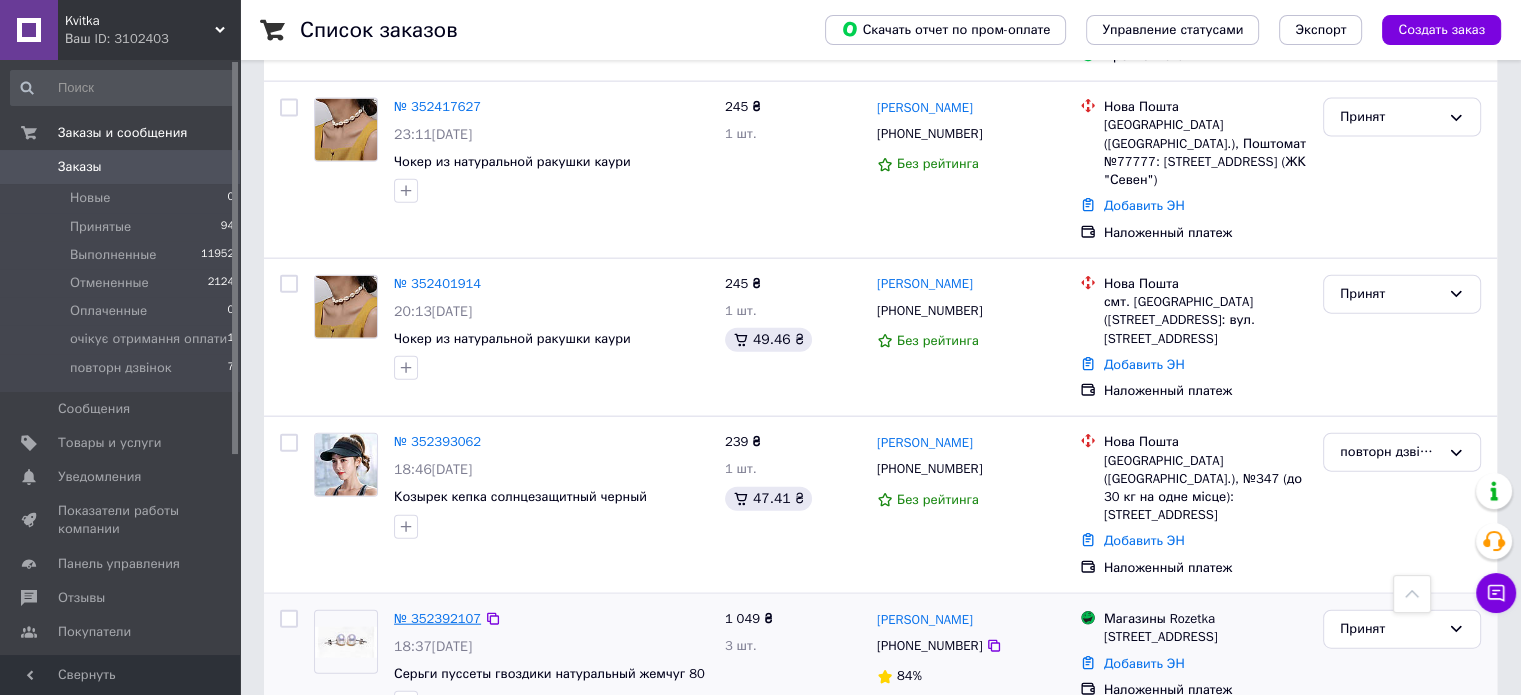 click on "№ 352392107" at bounding box center [437, 618] 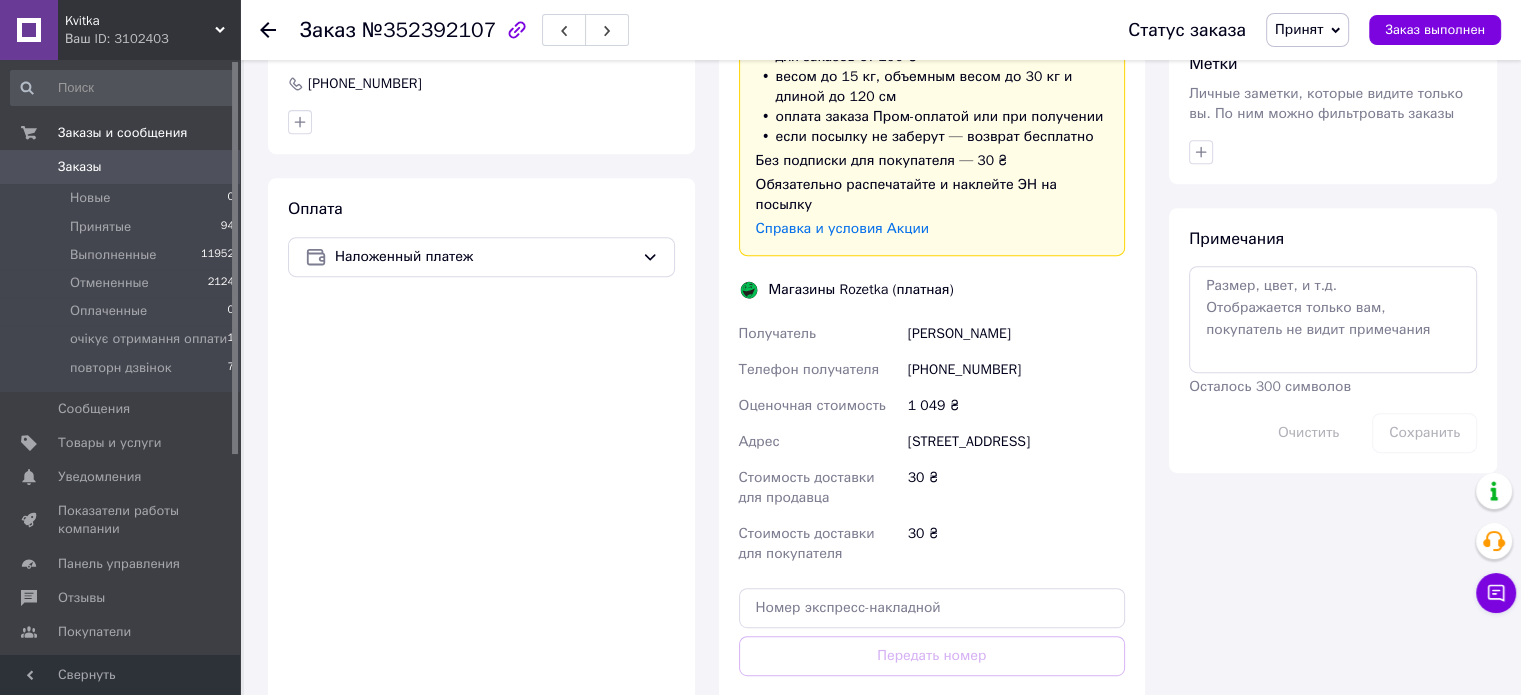 scroll, scrollTop: 540, scrollLeft: 0, axis: vertical 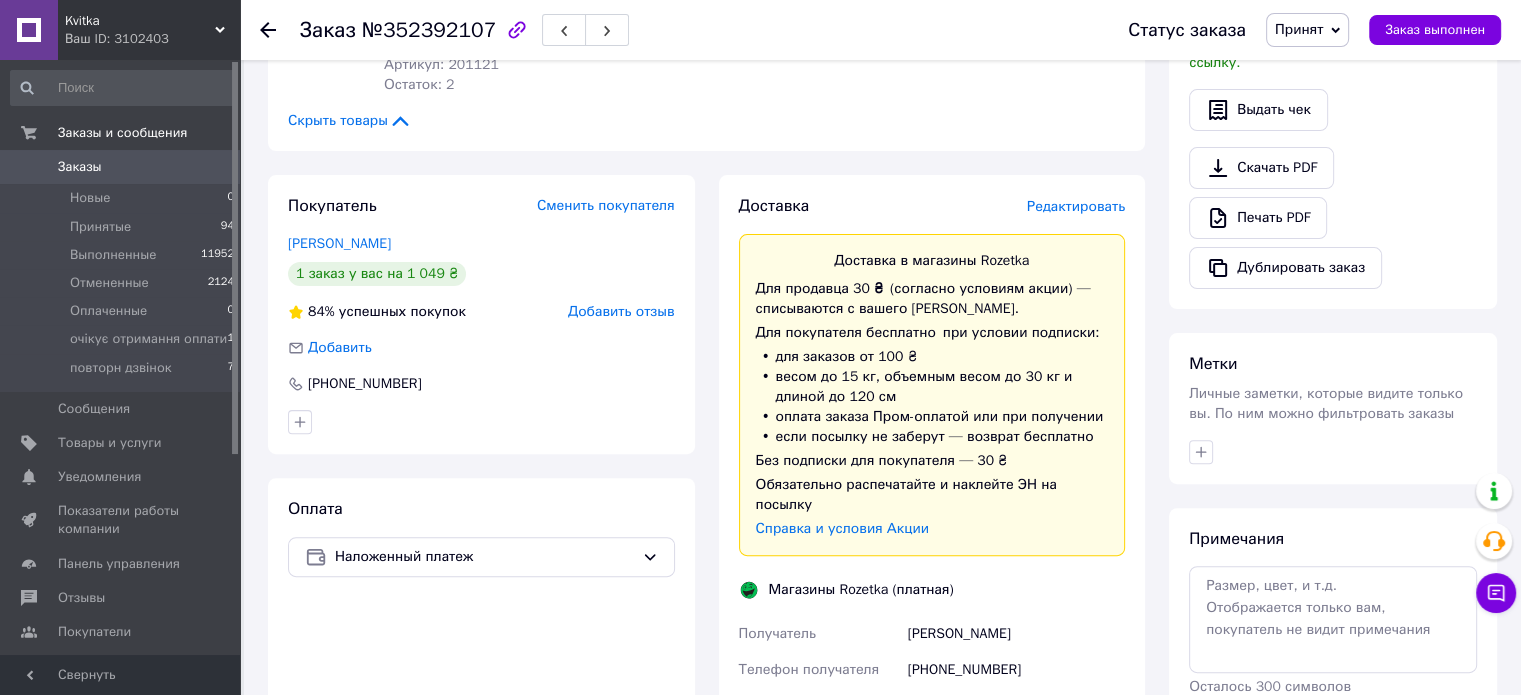 click on "Редактировать" at bounding box center (1076, 206) 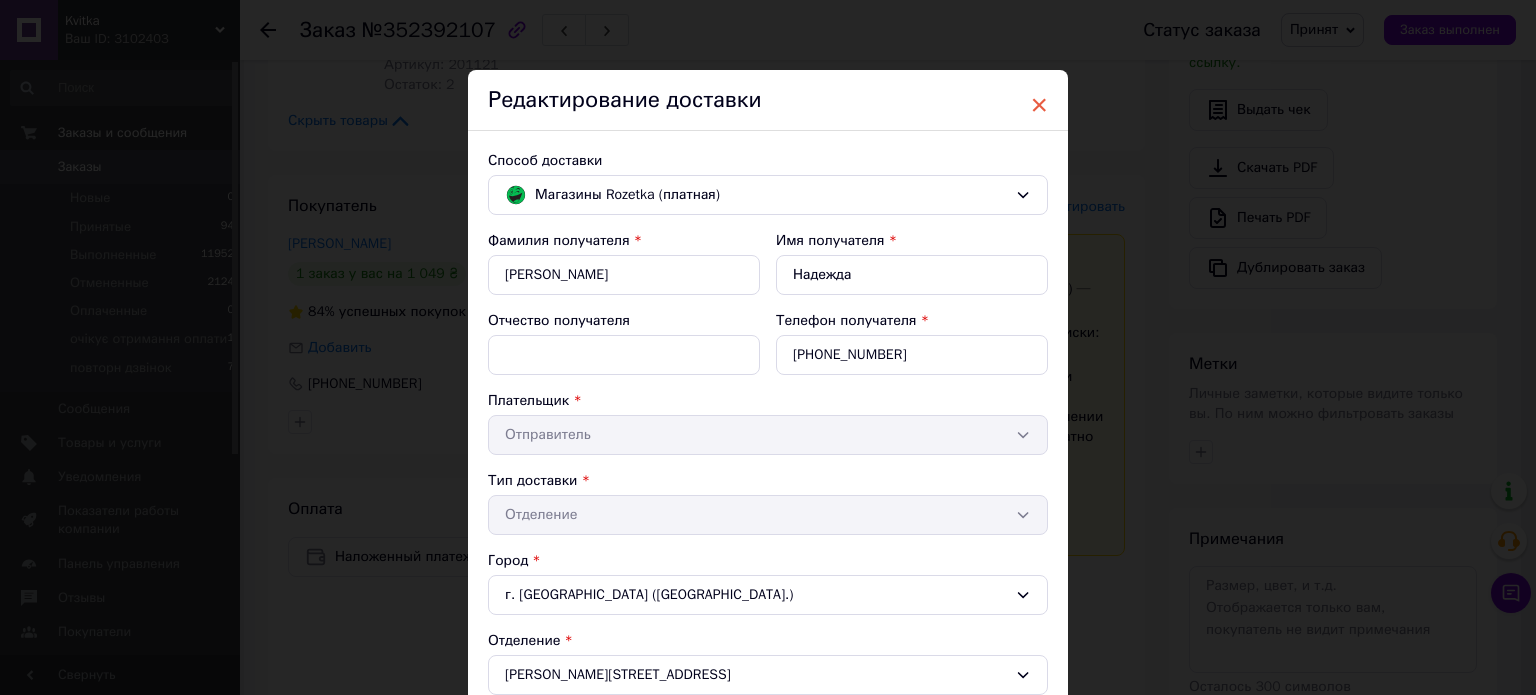 click on "×" at bounding box center (1039, 105) 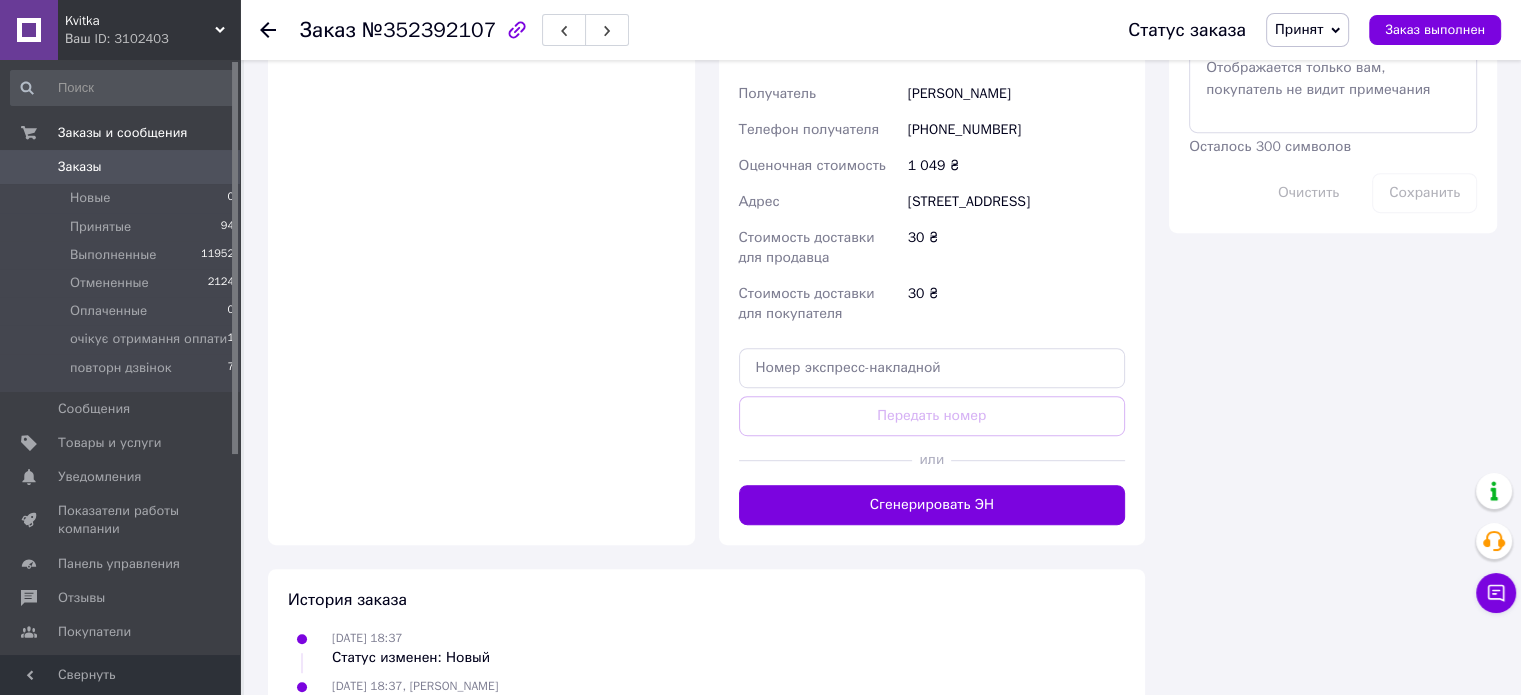 scroll, scrollTop: 1240, scrollLeft: 0, axis: vertical 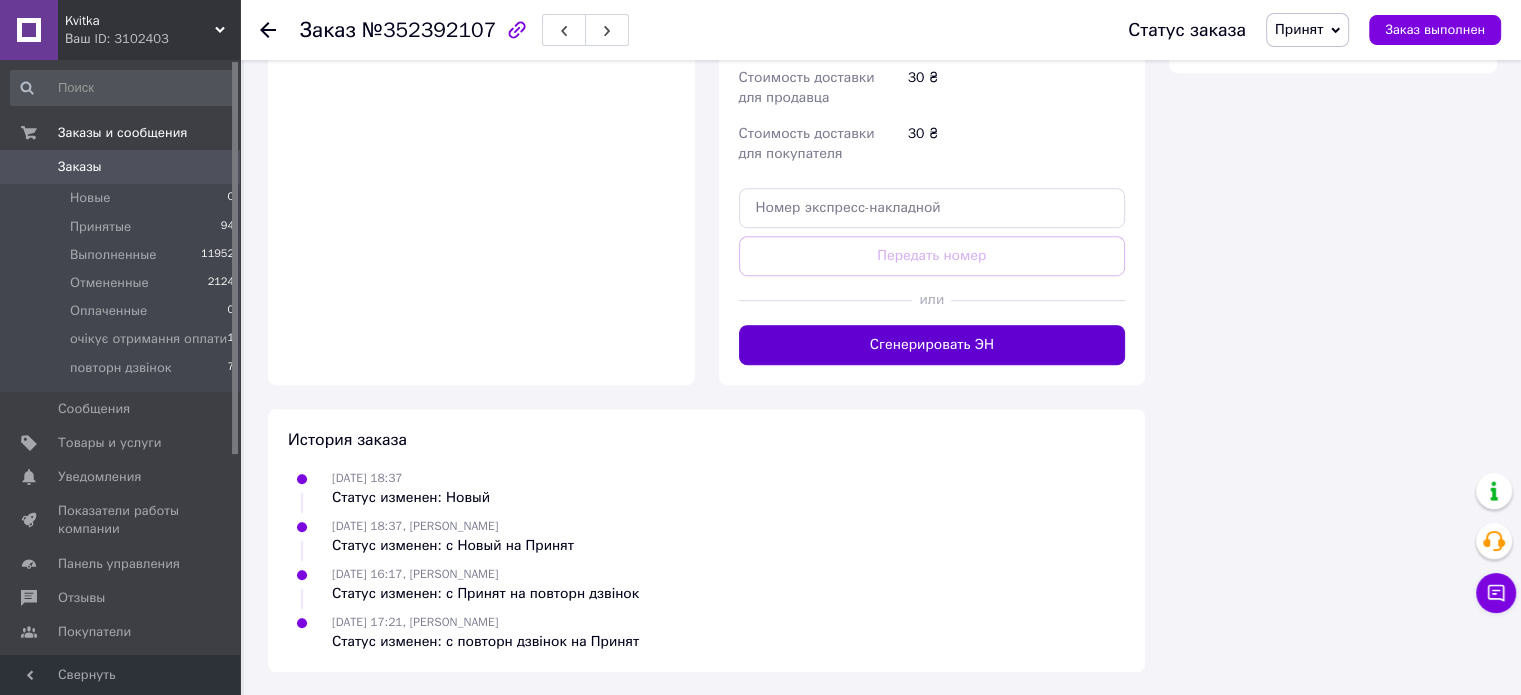 click on "Сгенерировать ЭН" at bounding box center (932, 345) 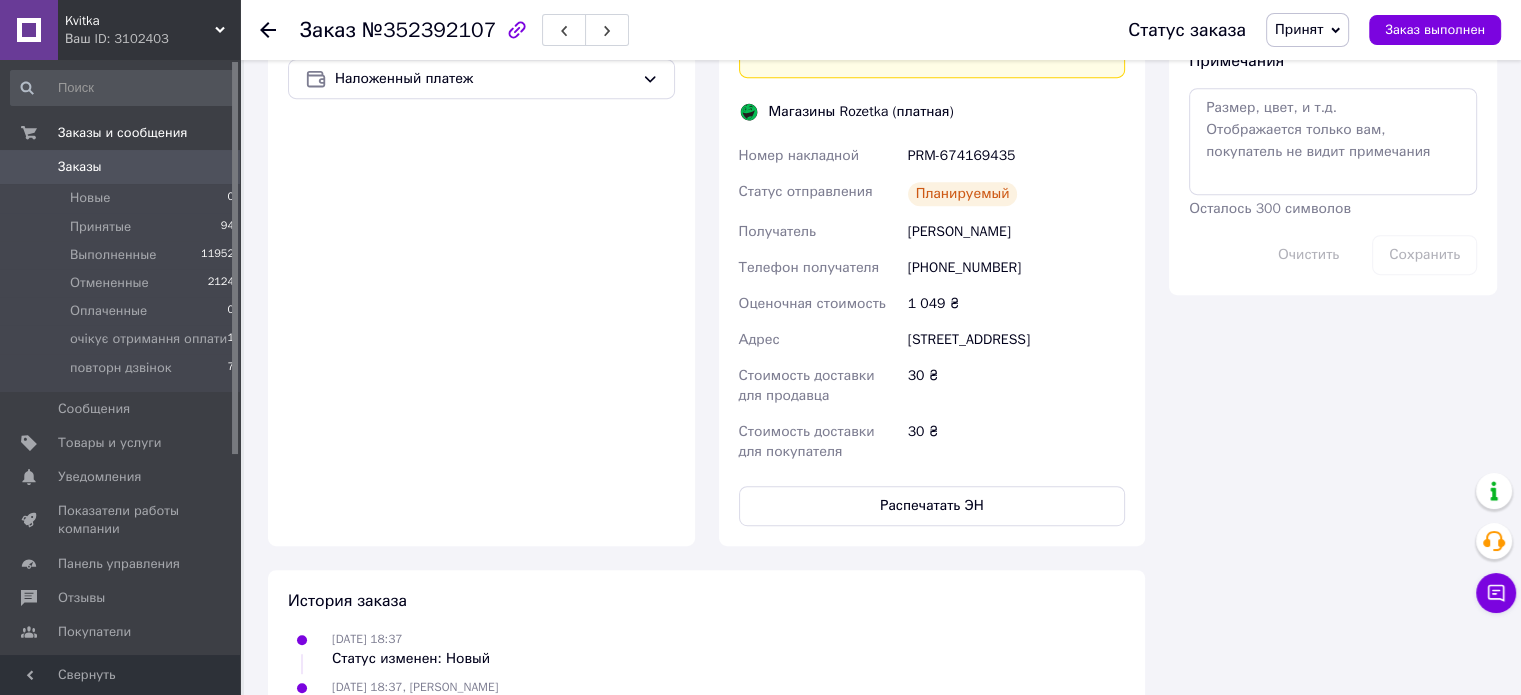 scroll, scrollTop: 1188, scrollLeft: 0, axis: vertical 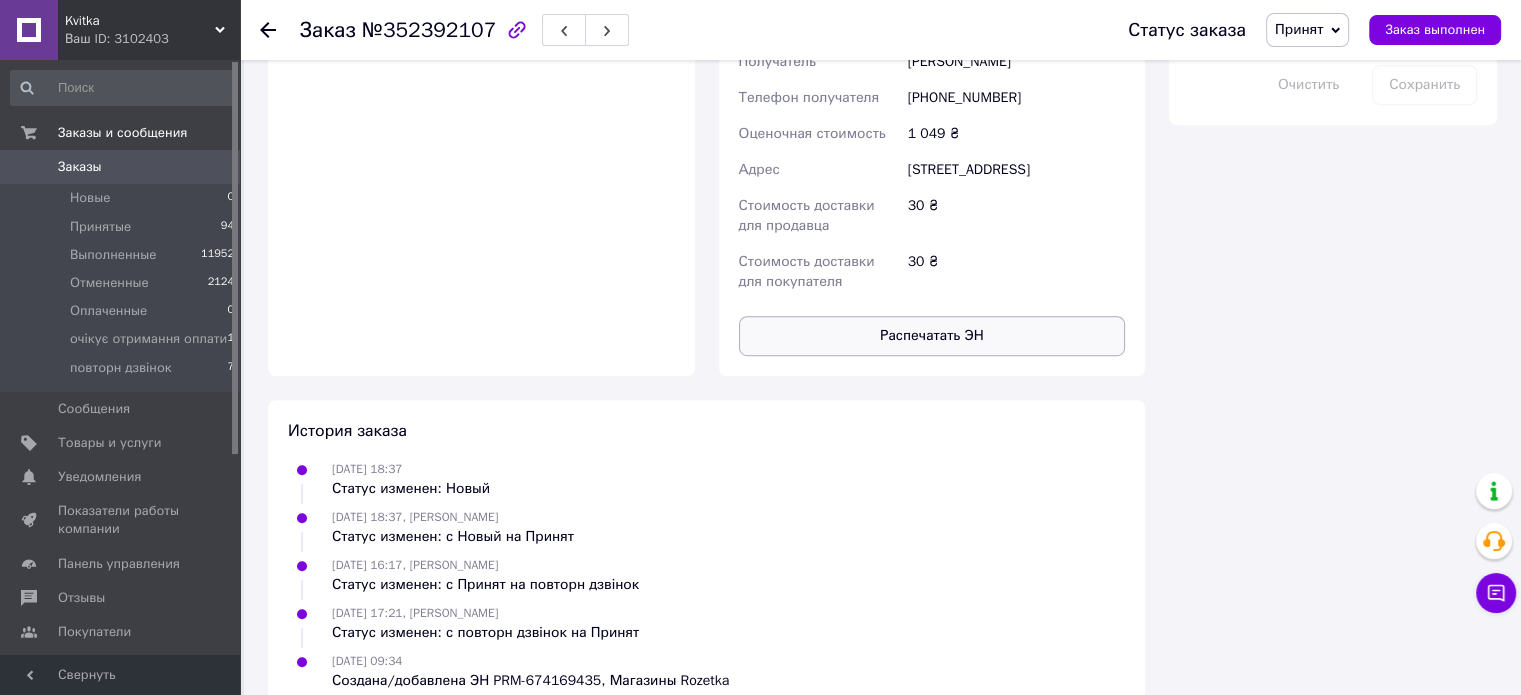 click on "Распечатать ЭН" at bounding box center [932, 336] 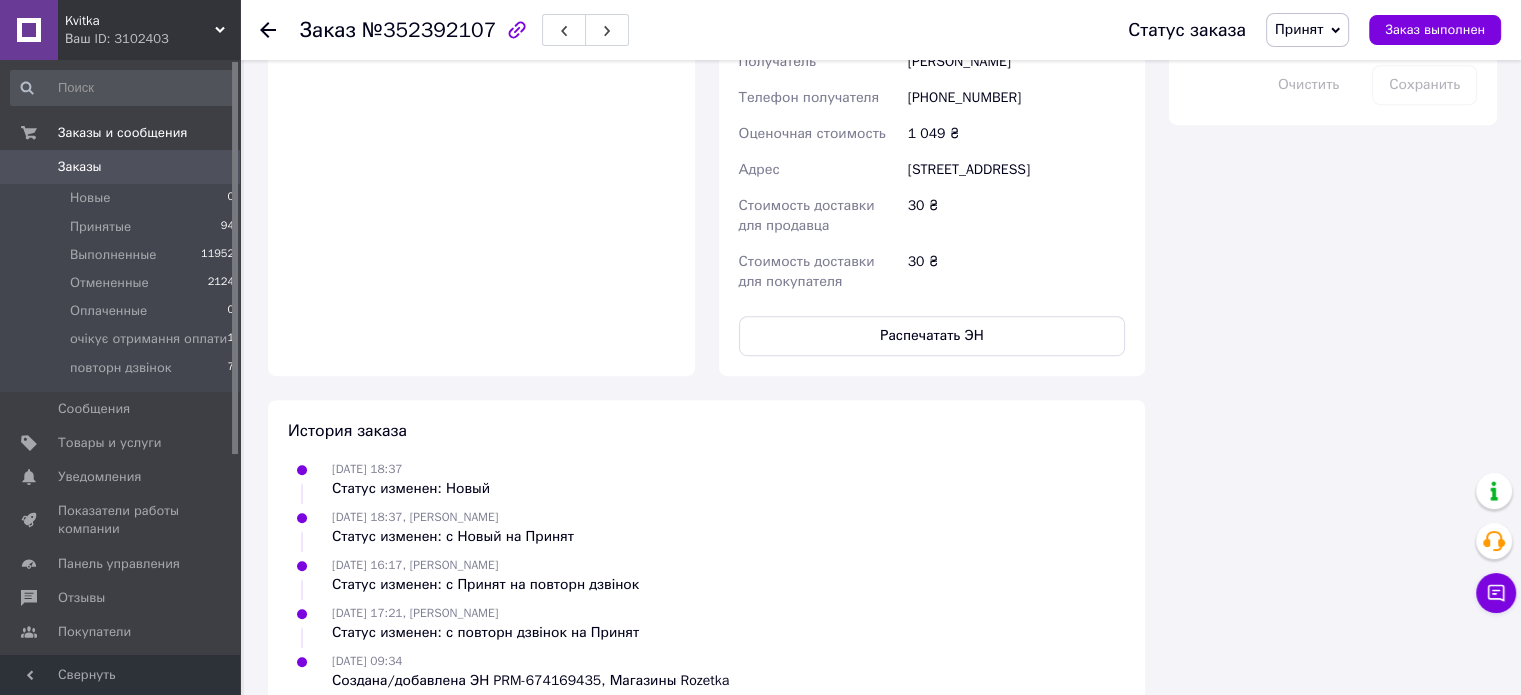 scroll, scrollTop: 688, scrollLeft: 0, axis: vertical 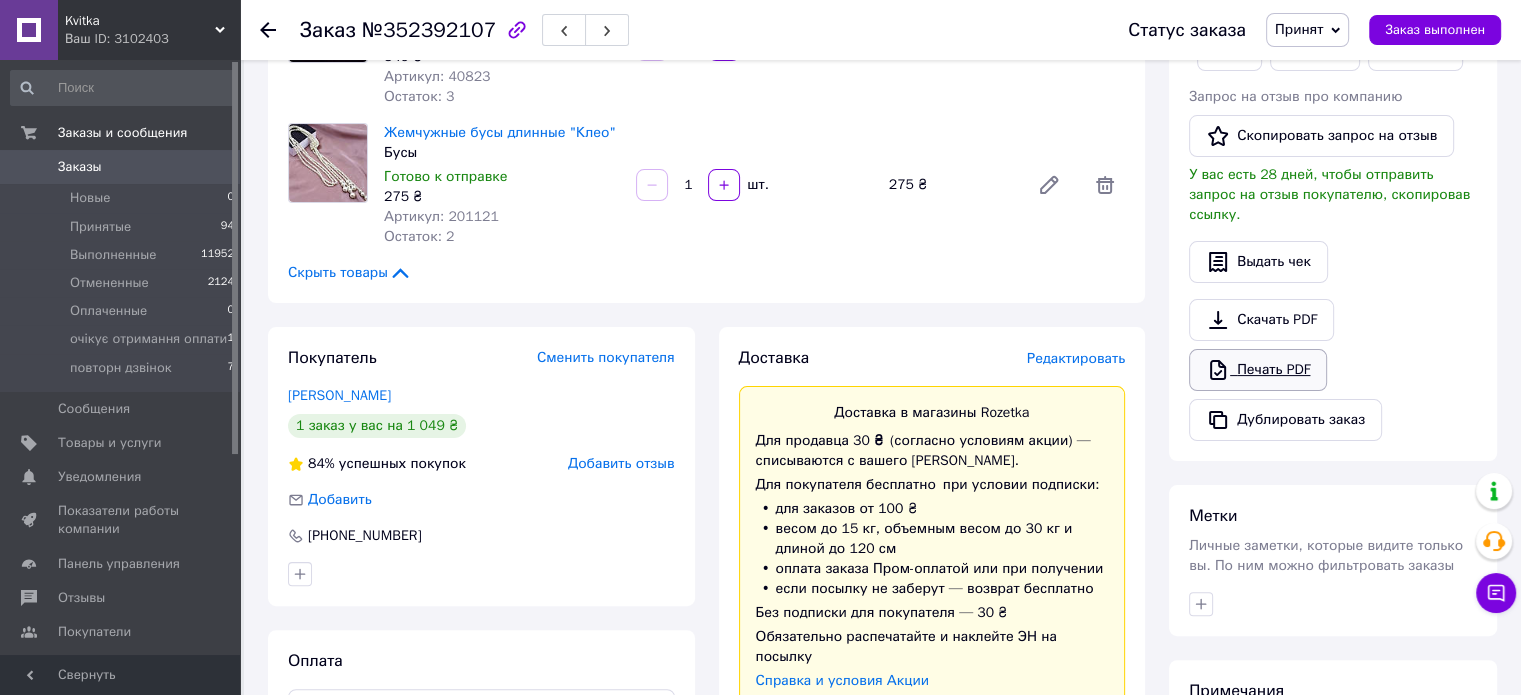 click on "Печать PDF" at bounding box center (1258, 370) 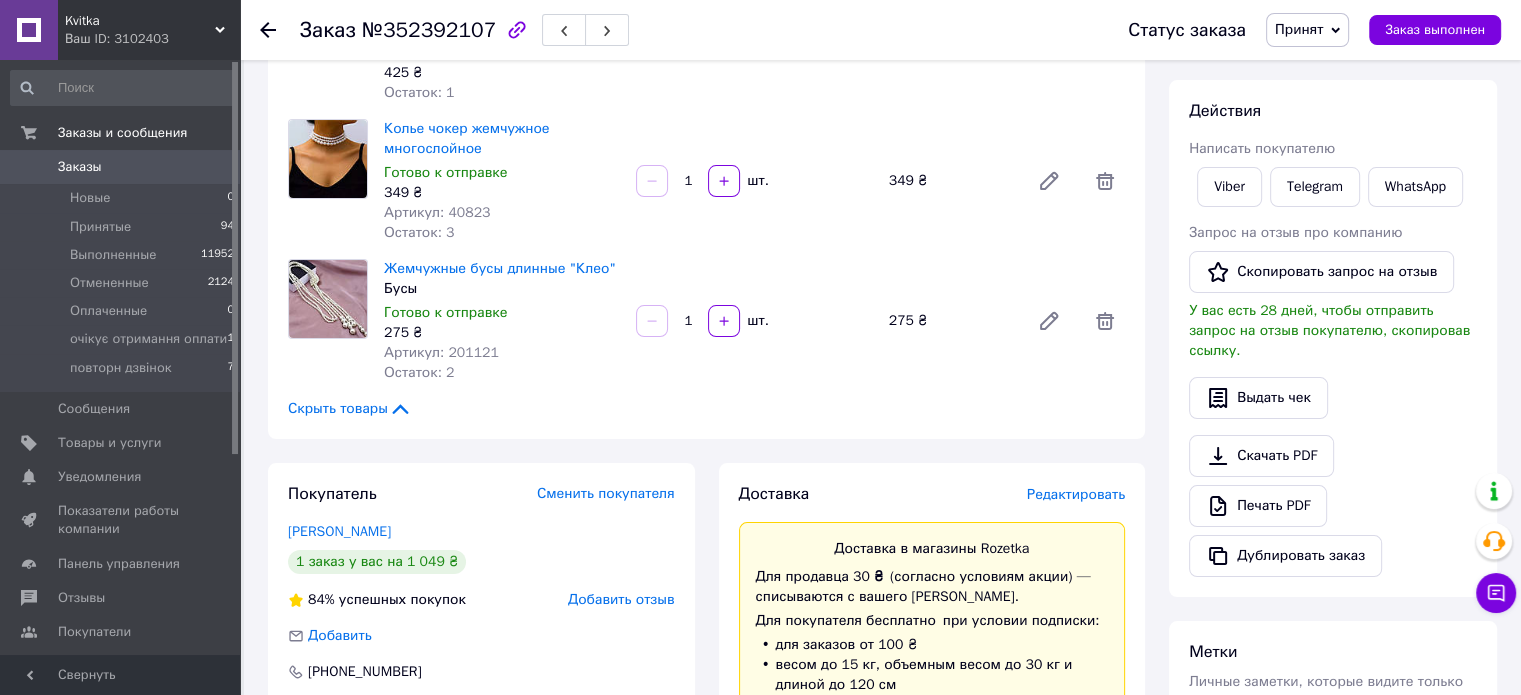 scroll, scrollTop: 88, scrollLeft: 0, axis: vertical 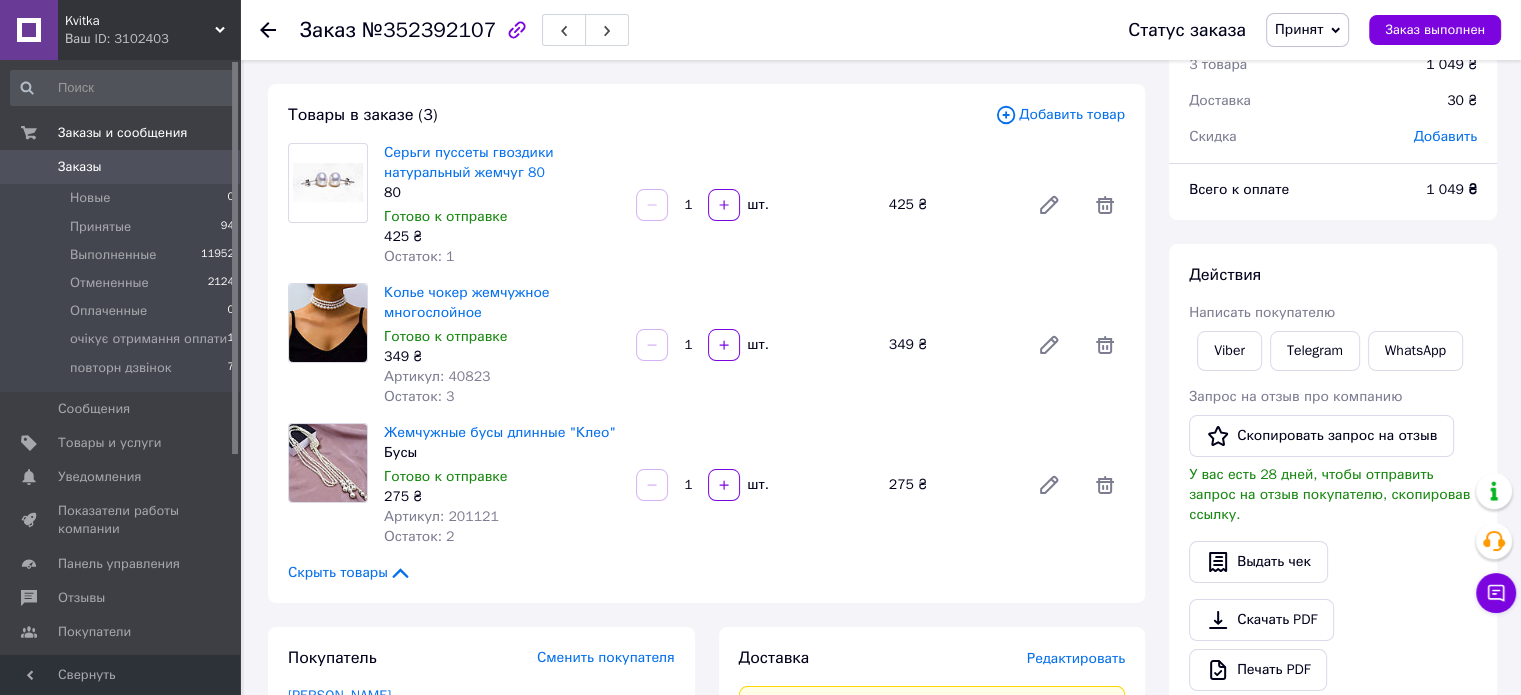 click 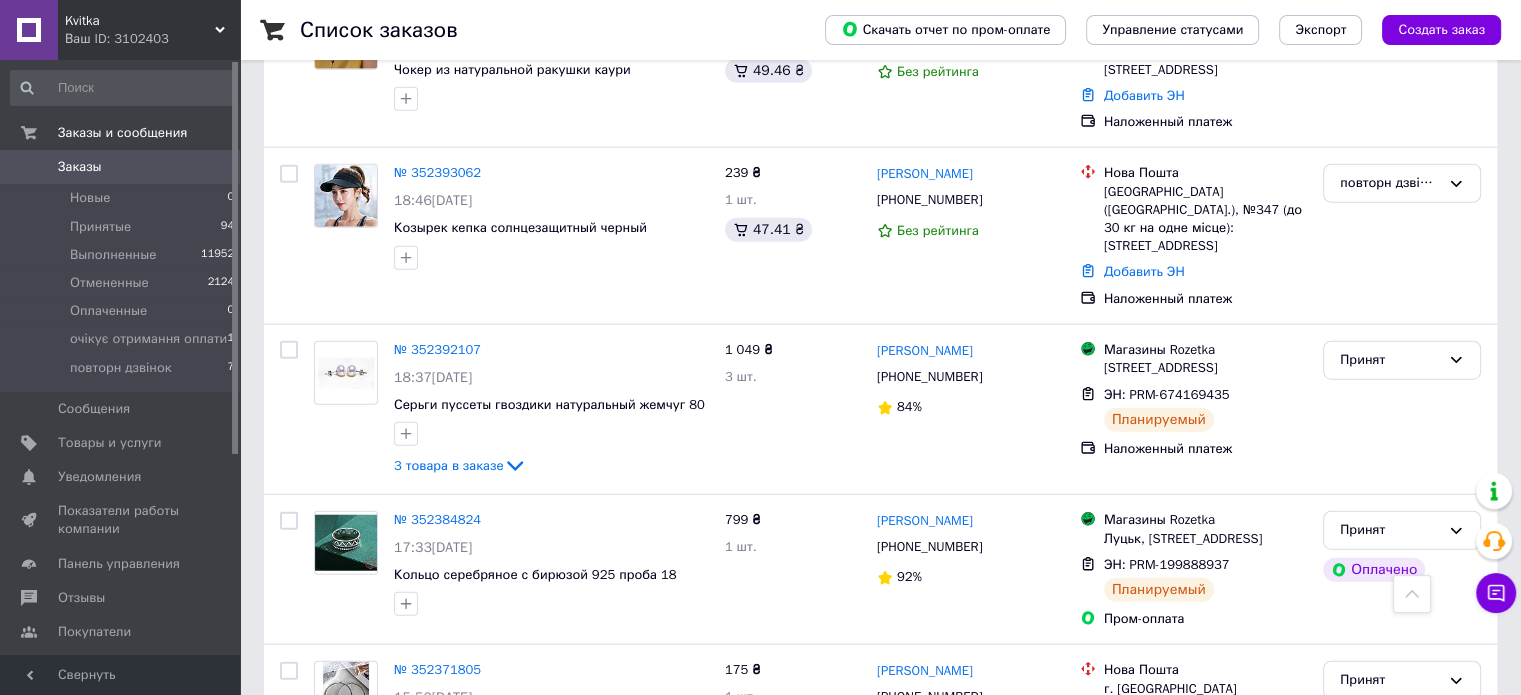 scroll, scrollTop: 4700, scrollLeft: 0, axis: vertical 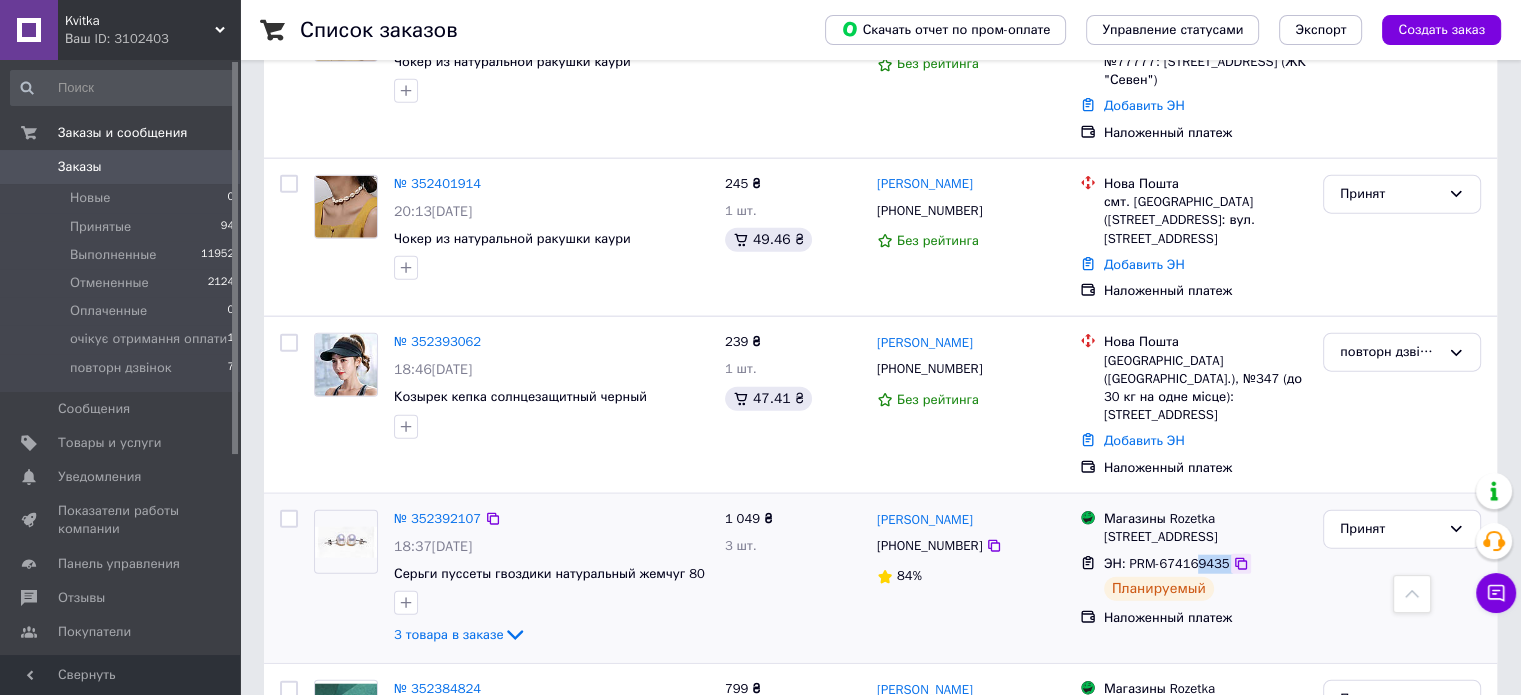 drag, startPoint x: 1196, startPoint y: 324, endPoint x: 1224, endPoint y: 331, distance: 28.86174 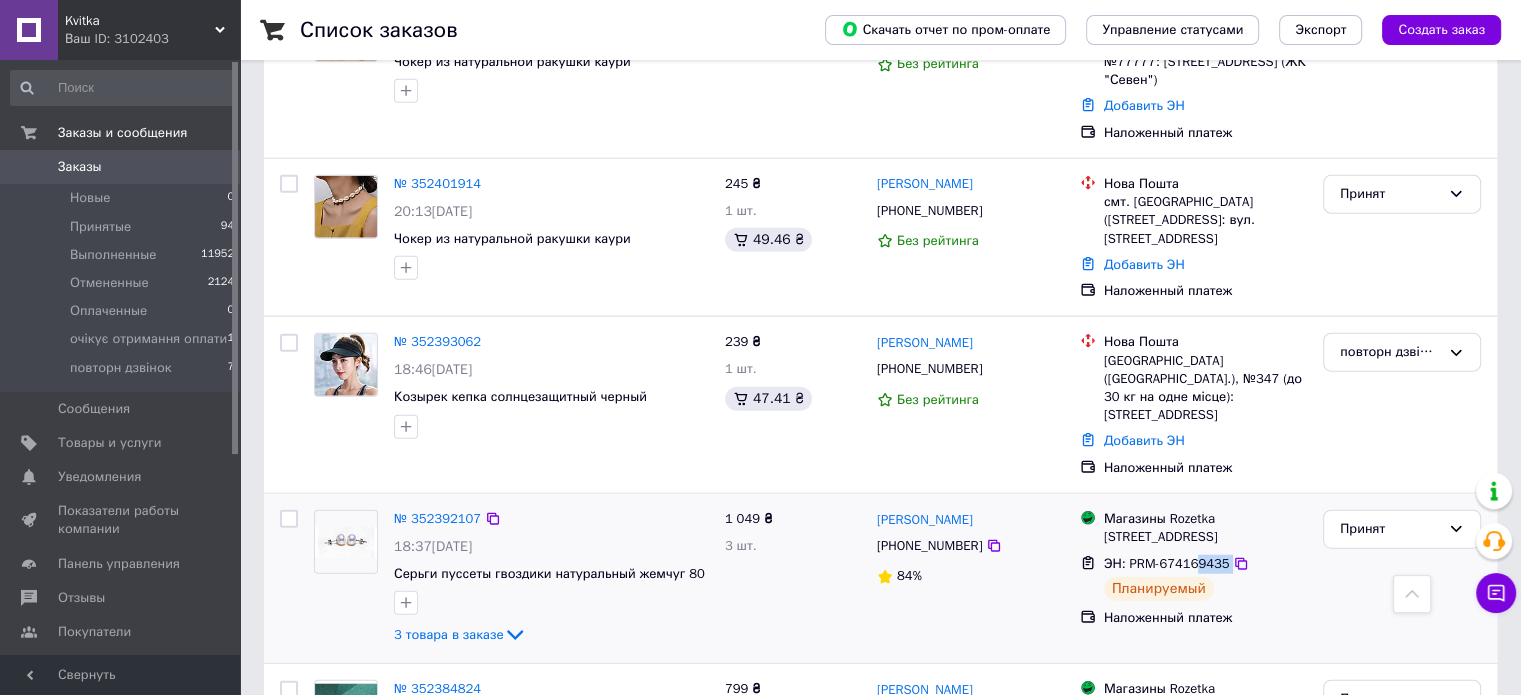 copy on "9435" 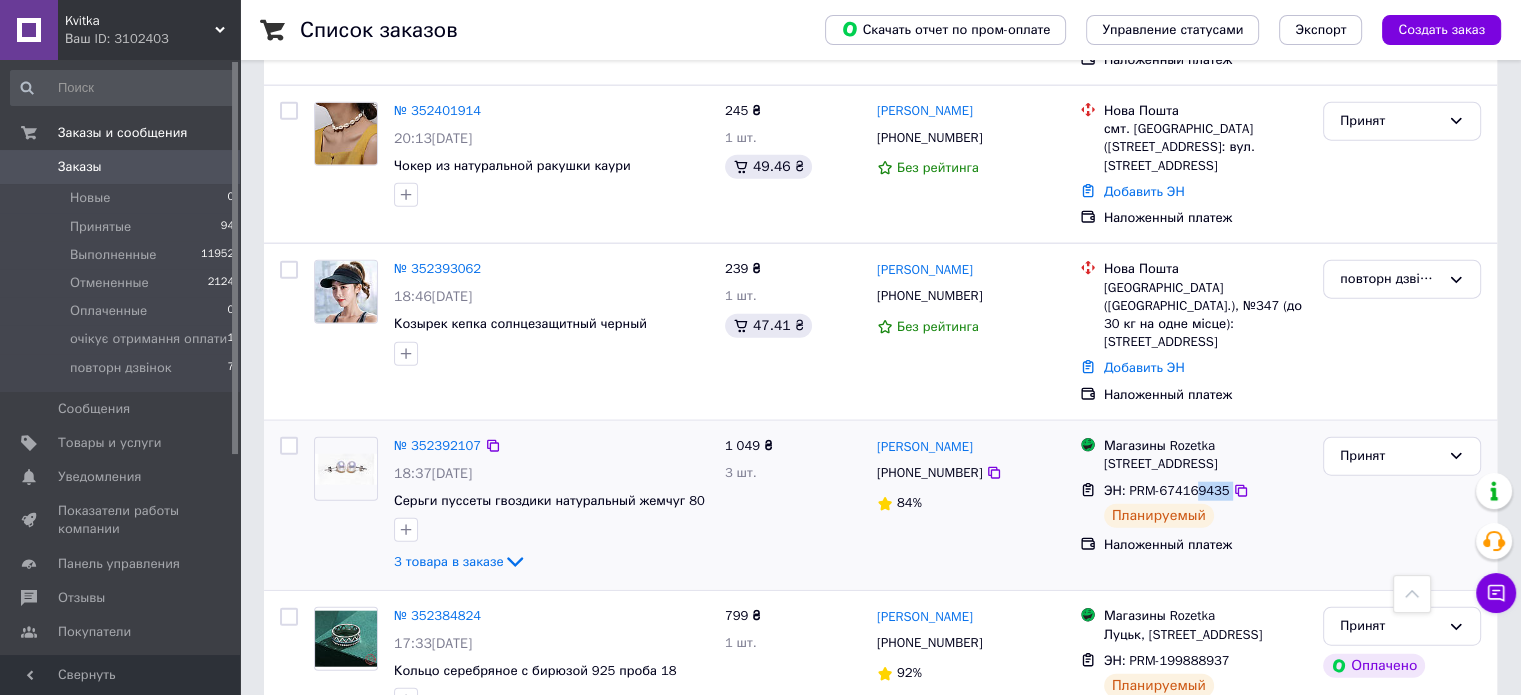 scroll, scrollTop: 4600, scrollLeft: 0, axis: vertical 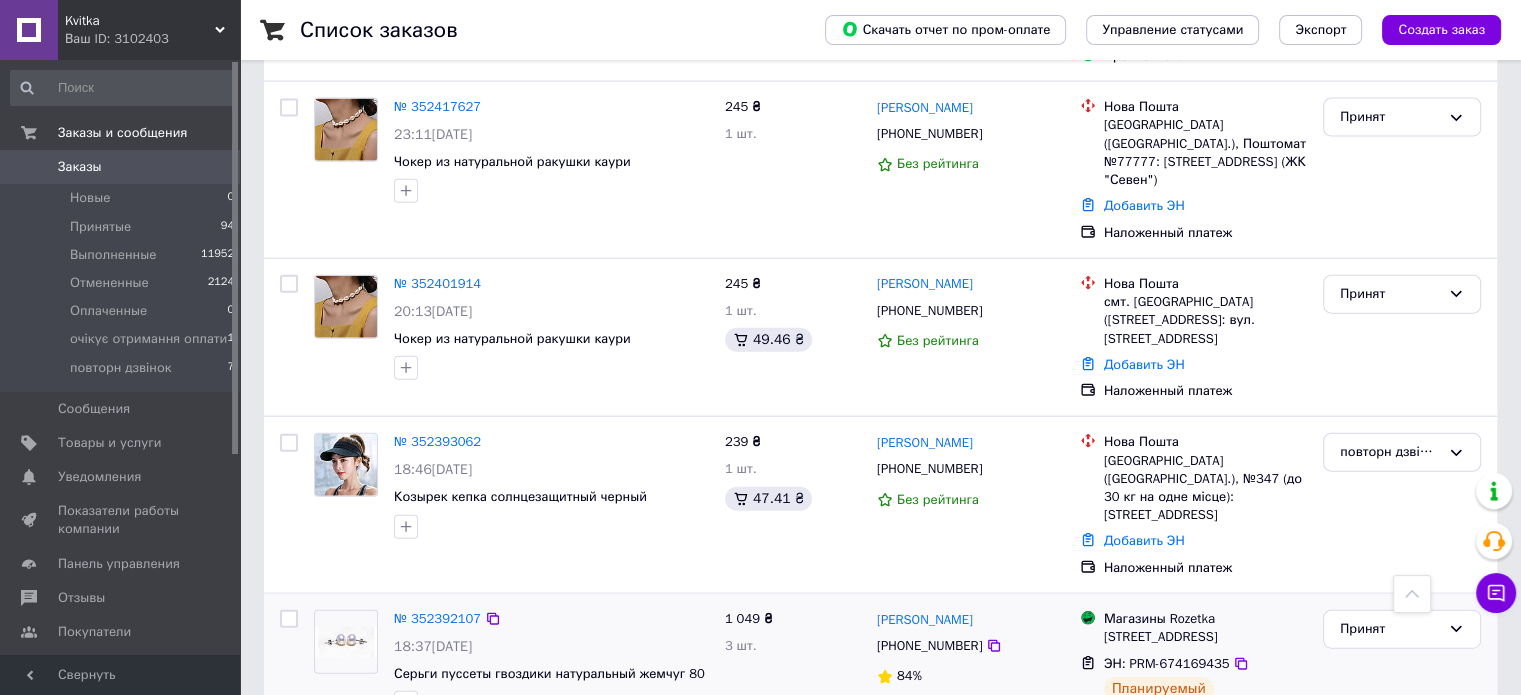 click on "Принят" at bounding box center (1402, 678) 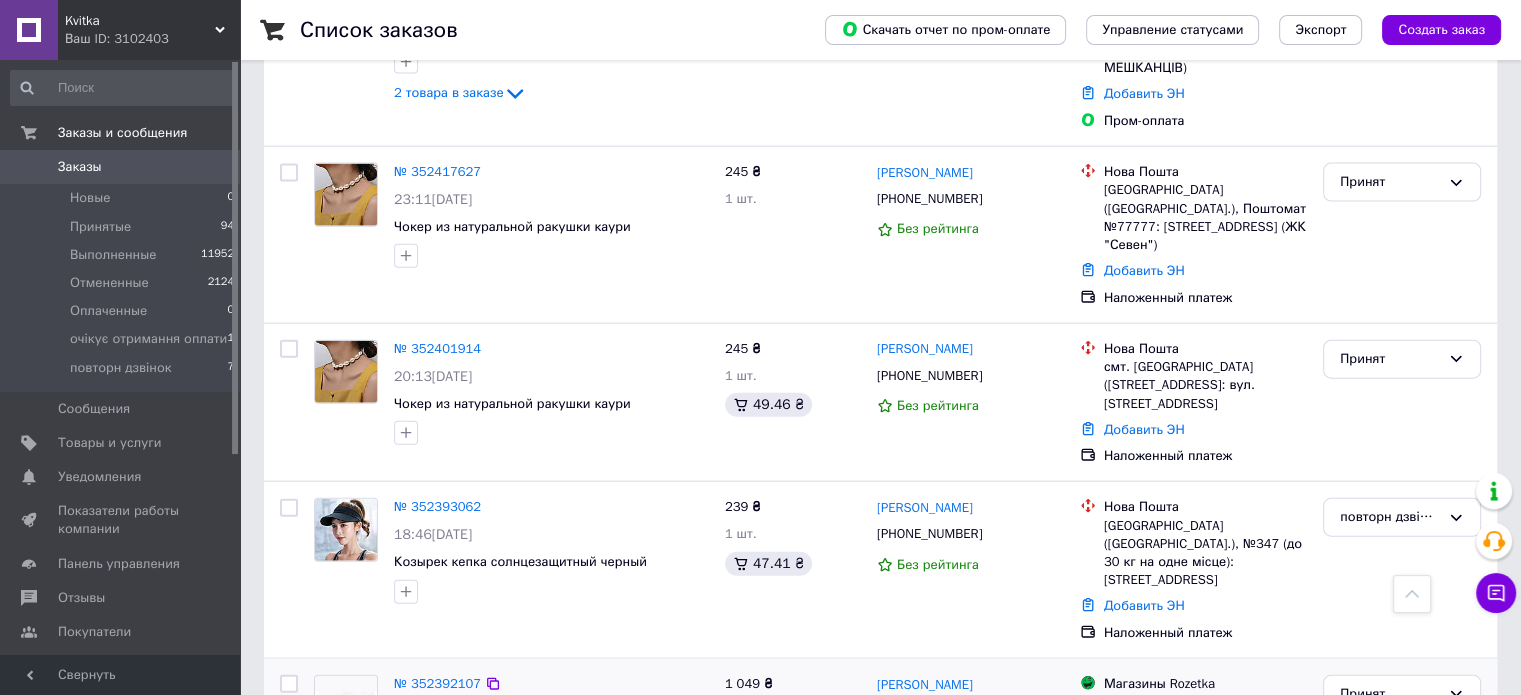 scroll, scrollTop: 4500, scrollLeft: 0, axis: vertical 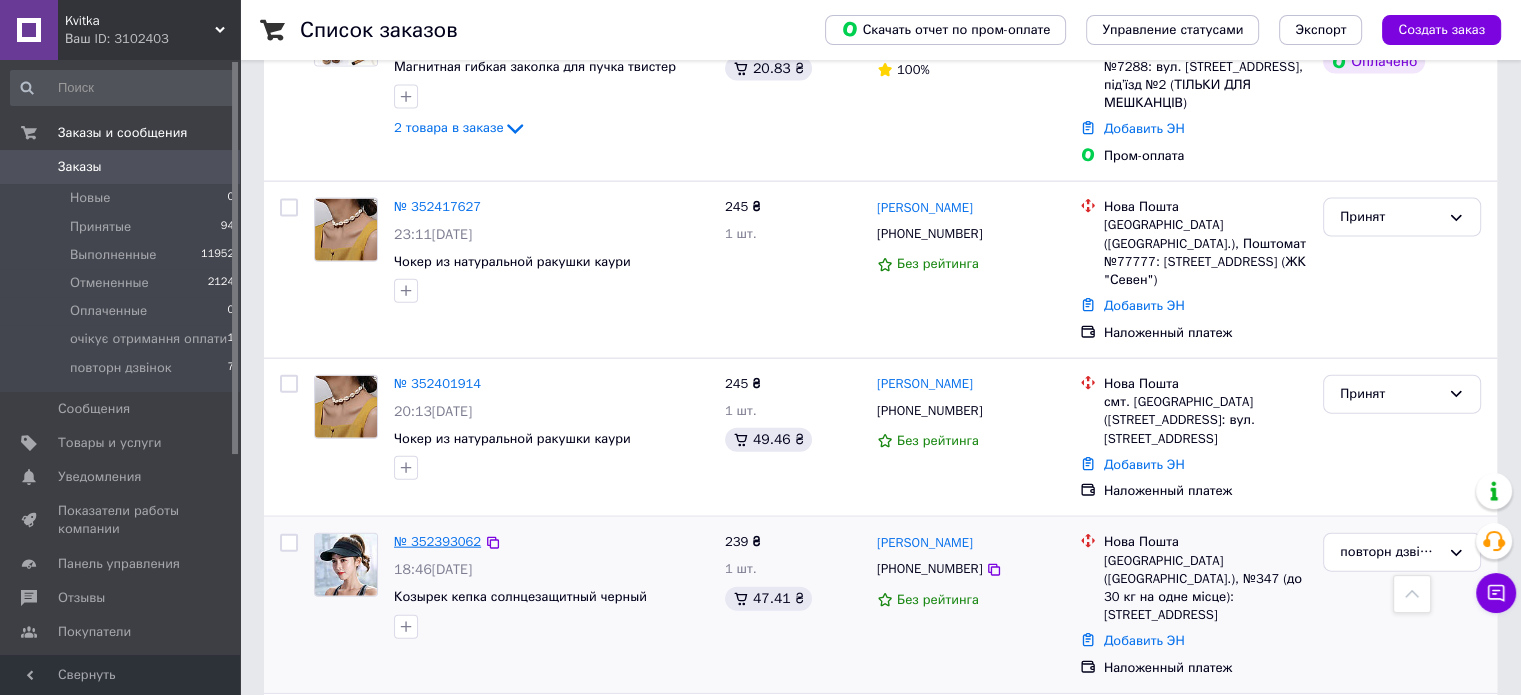 click on "№ 352393062" at bounding box center [437, 541] 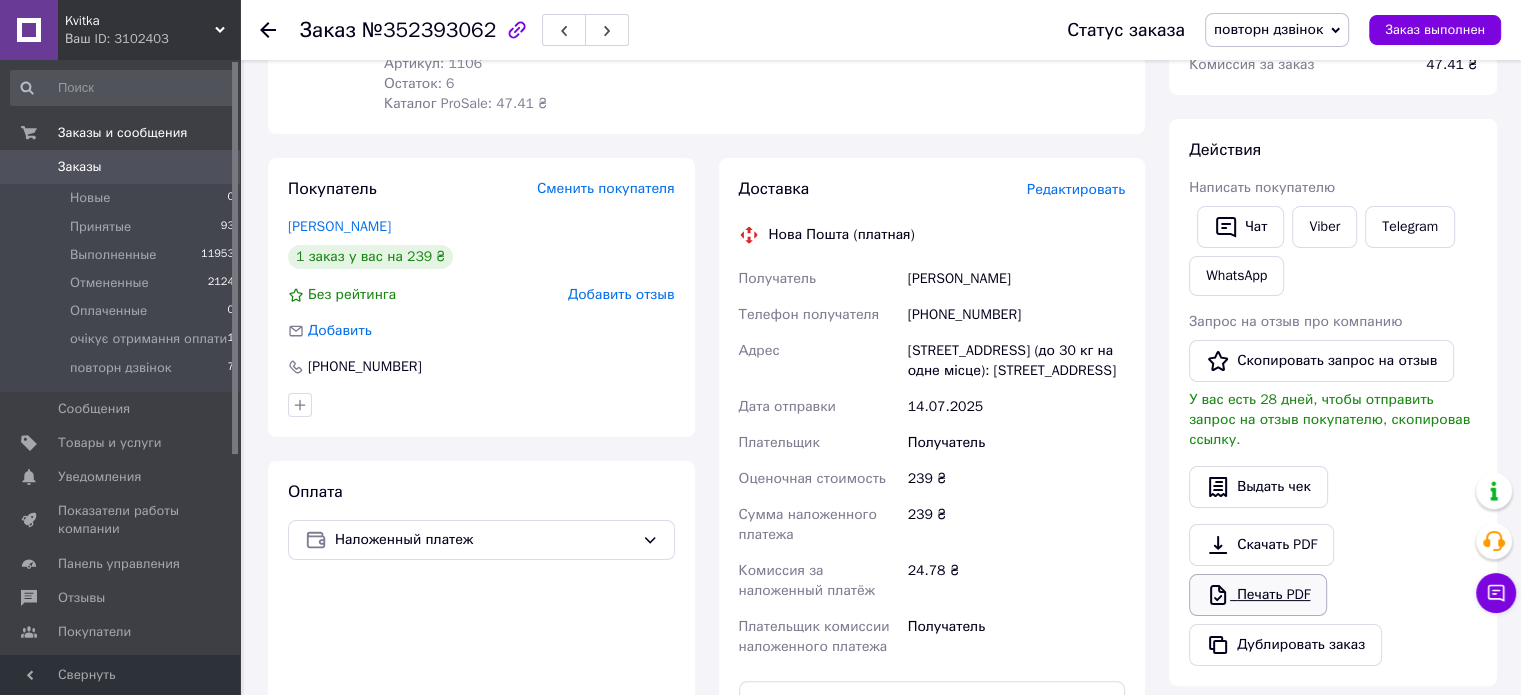 scroll, scrollTop: 246, scrollLeft: 0, axis: vertical 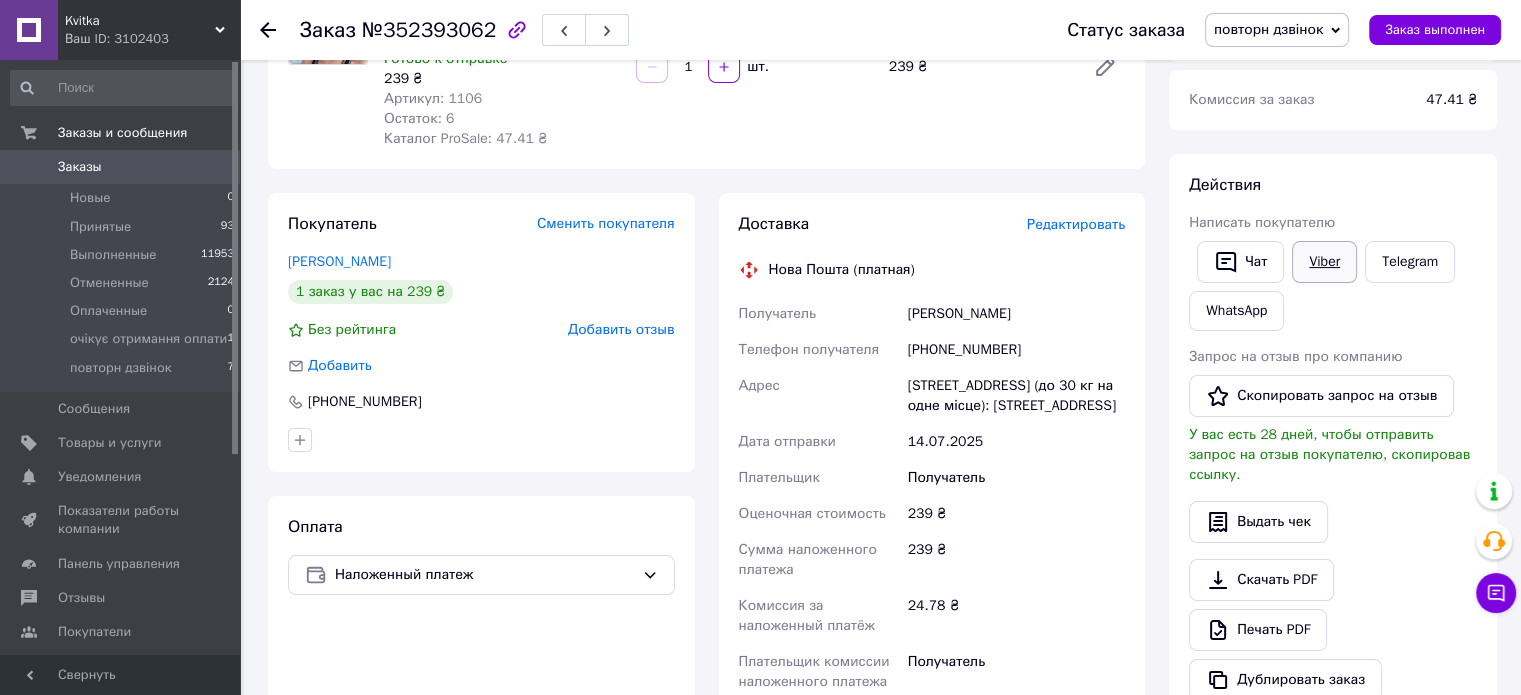 click on "Viber" at bounding box center [1324, 262] 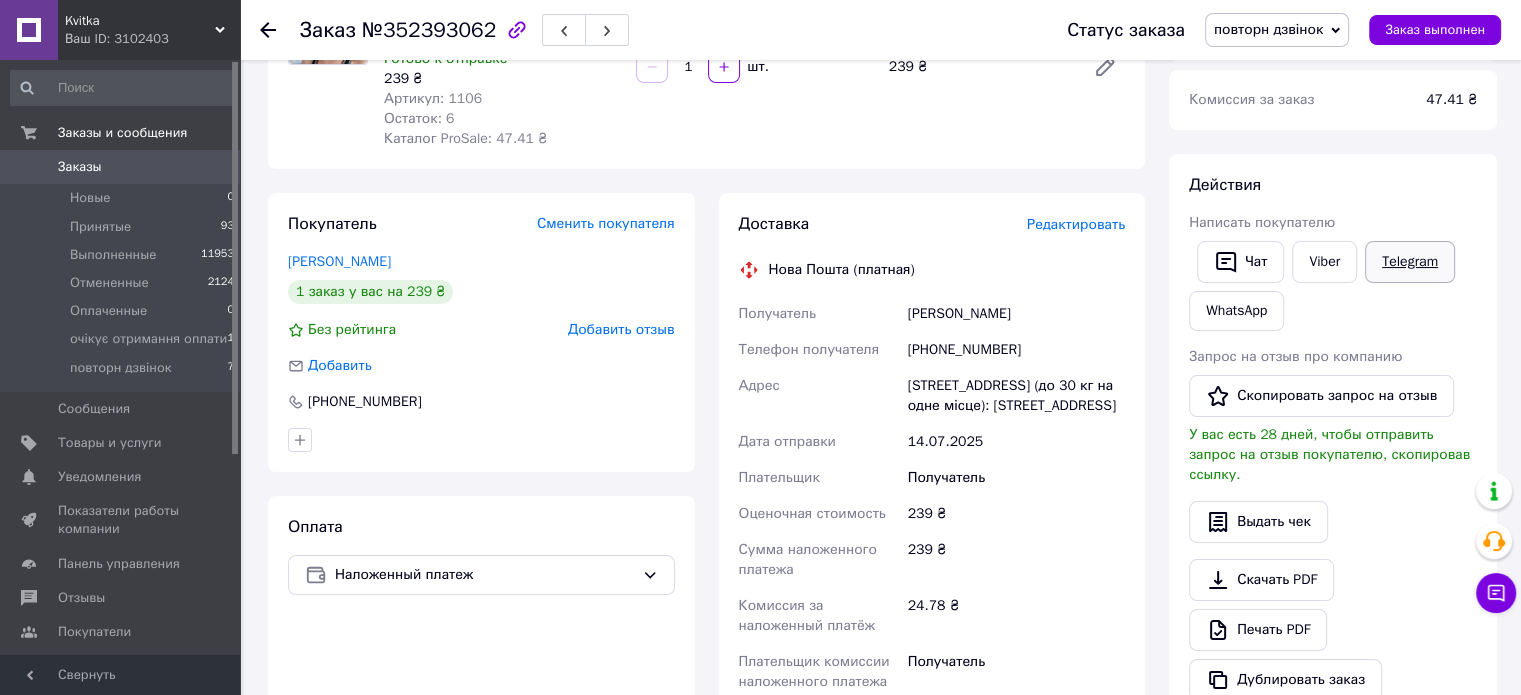 click on "Telegram" at bounding box center [1410, 262] 